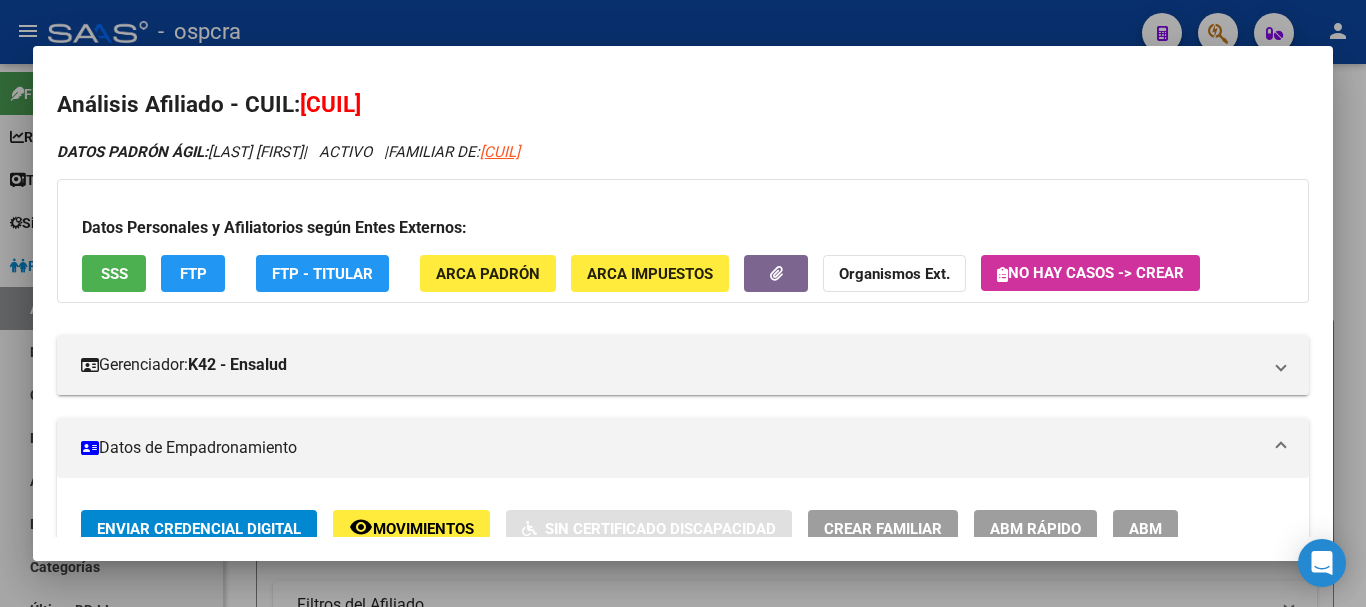 scroll, scrollTop: 0, scrollLeft: 0, axis: both 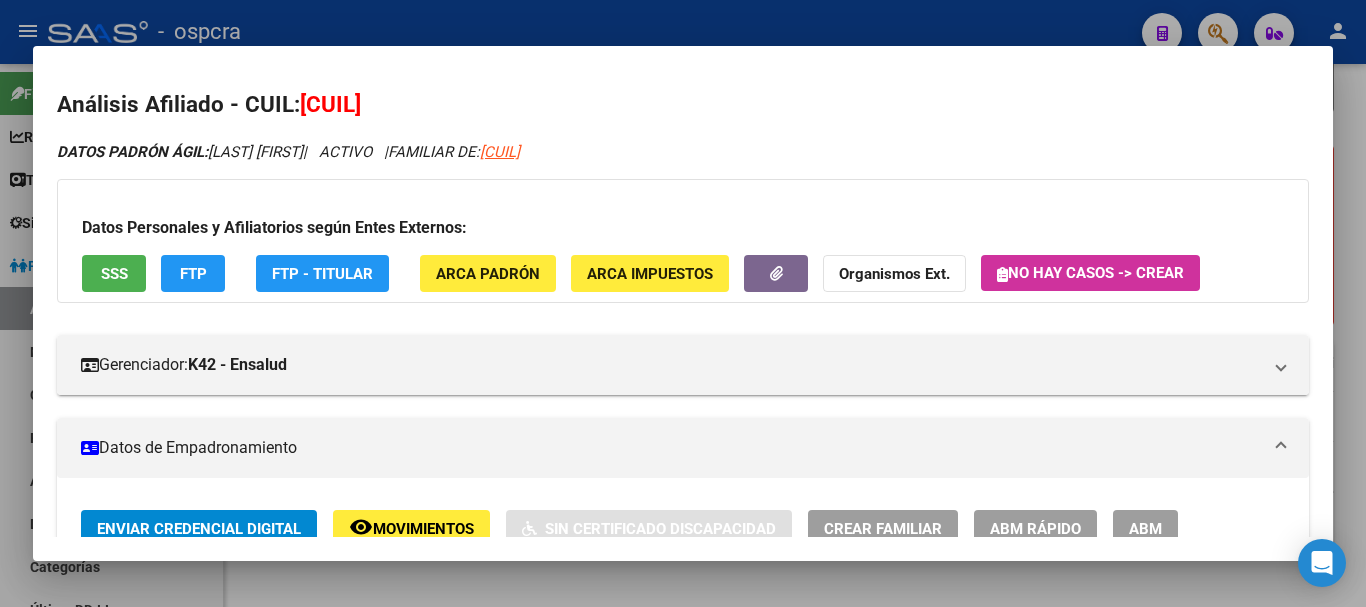 click at bounding box center (683, 303) 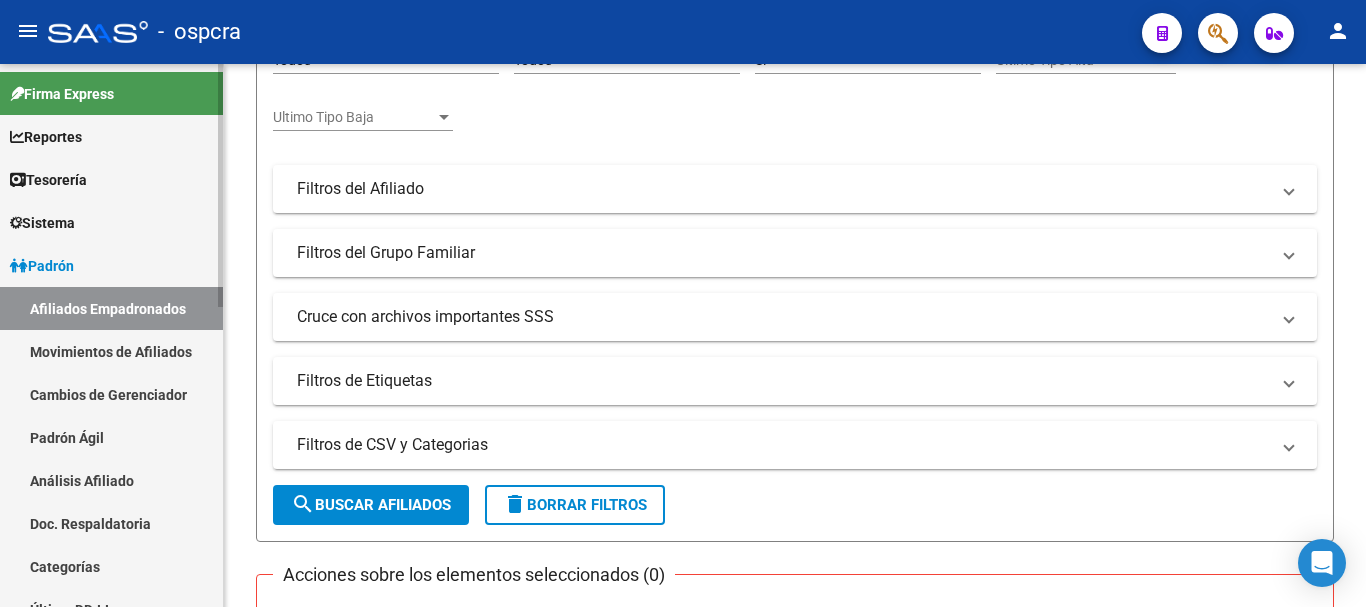 scroll, scrollTop: 160, scrollLeft: 0, axis: vertical 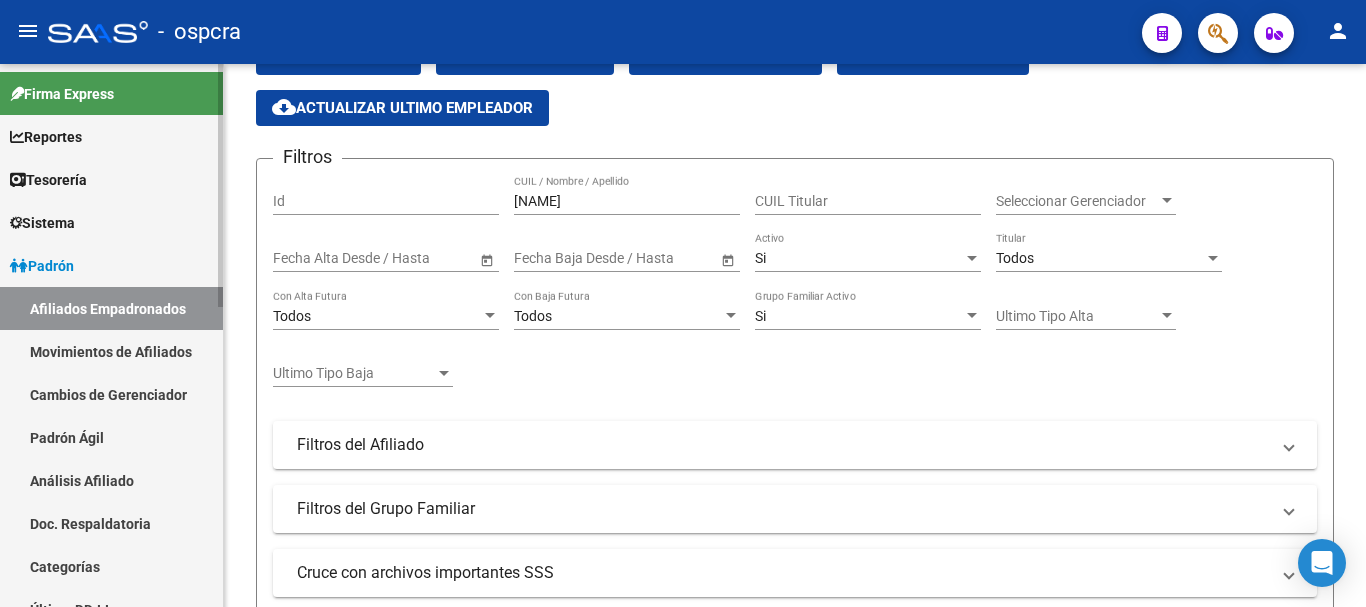 click on "Sistema" at bounding box center (111, 222) 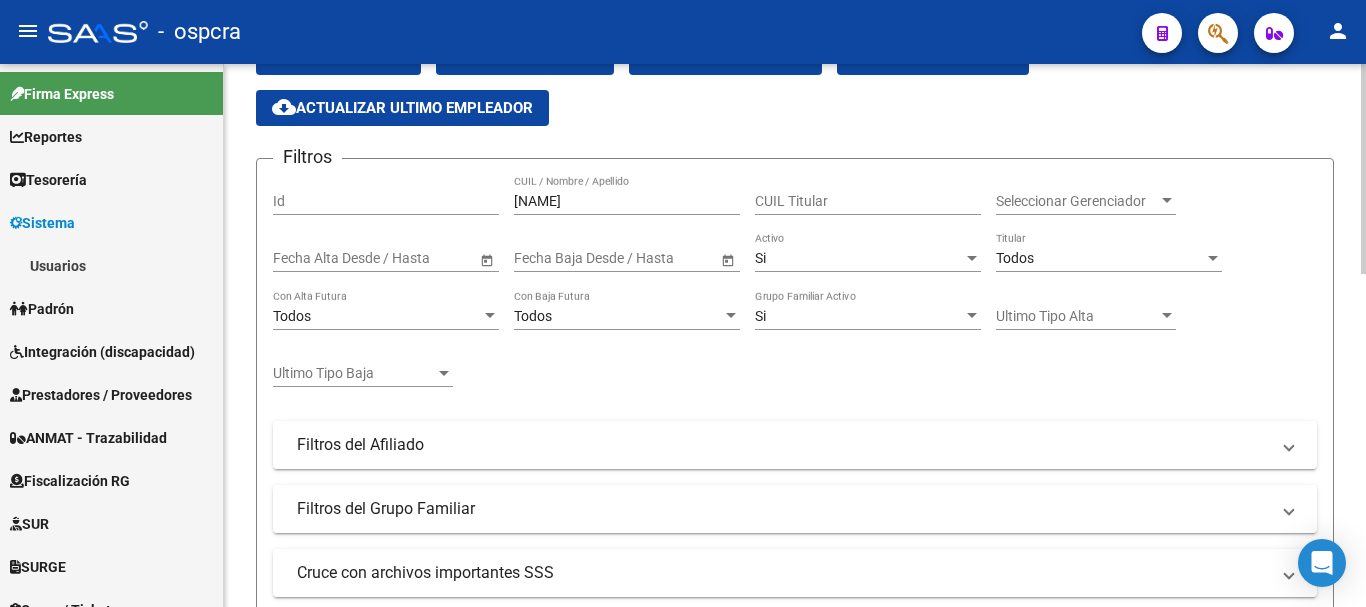 drag, startPoint x: 625, startPoint y: 177, endPoint x: 573, endPoint y: 196, distance: 55.362442 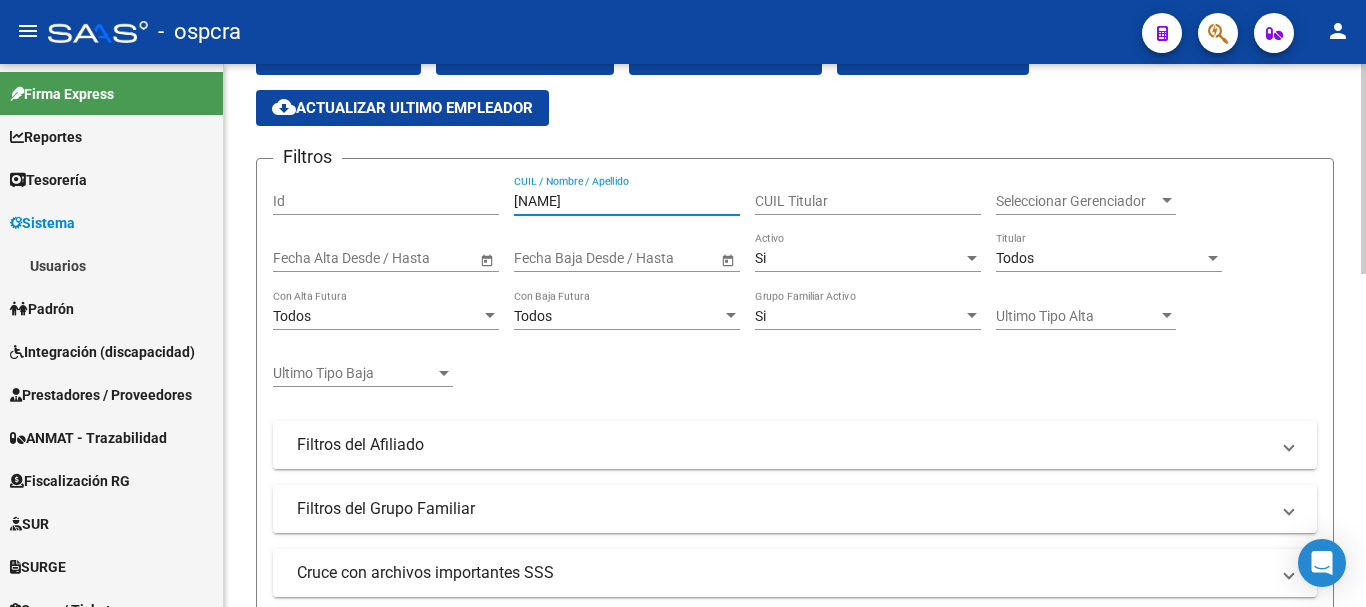 drag, startPoint x: 573, startPoint y: 196, endPoint x: 357, endPoint y: 159, distance: 219.14607 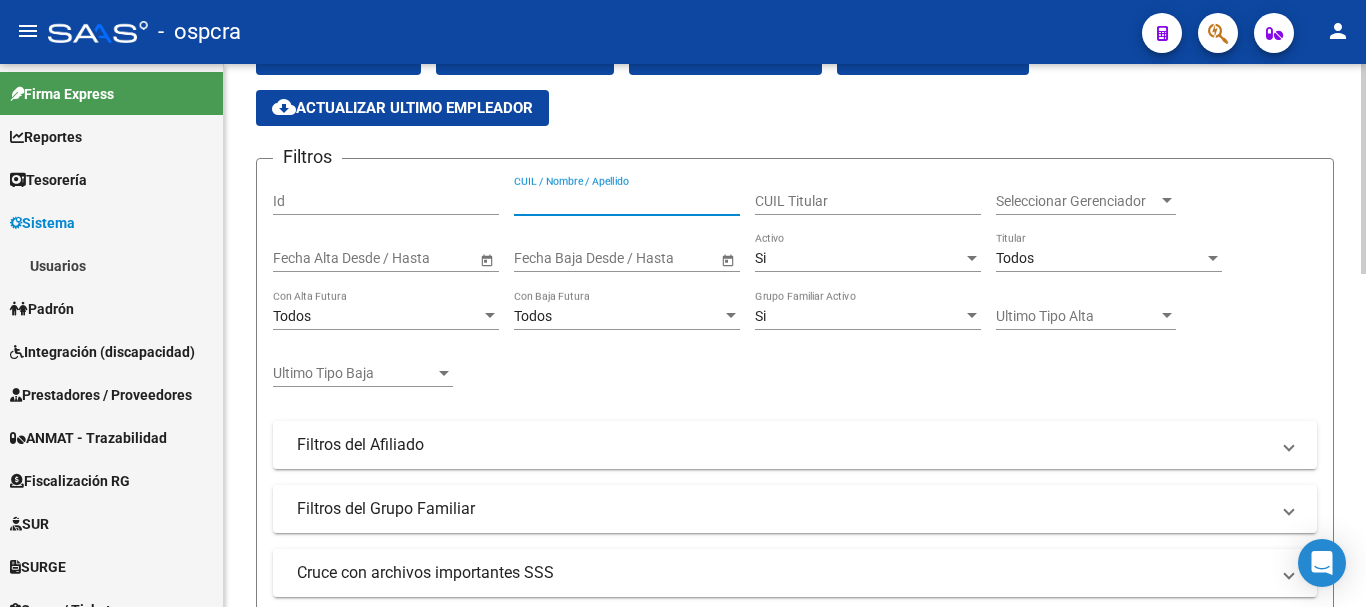 paste on "[CUIL]" 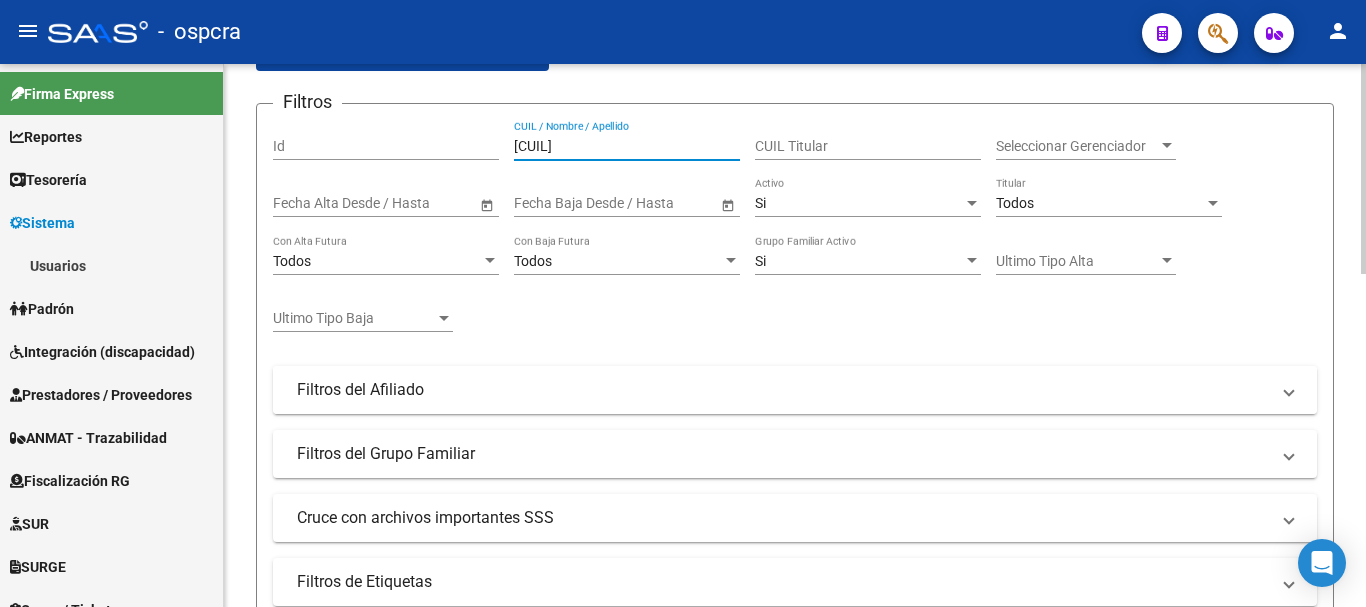 scroll, scrollTop: 460, scrollLeft: 0, axis: vertical 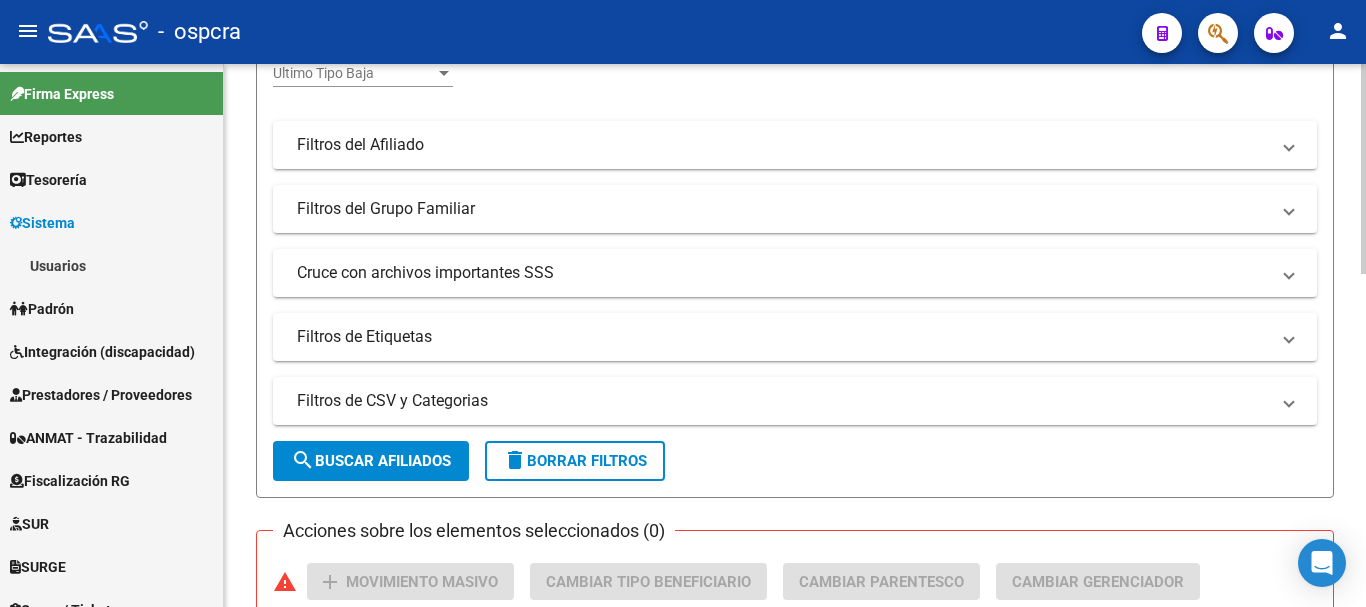 type on "[CUIL]" 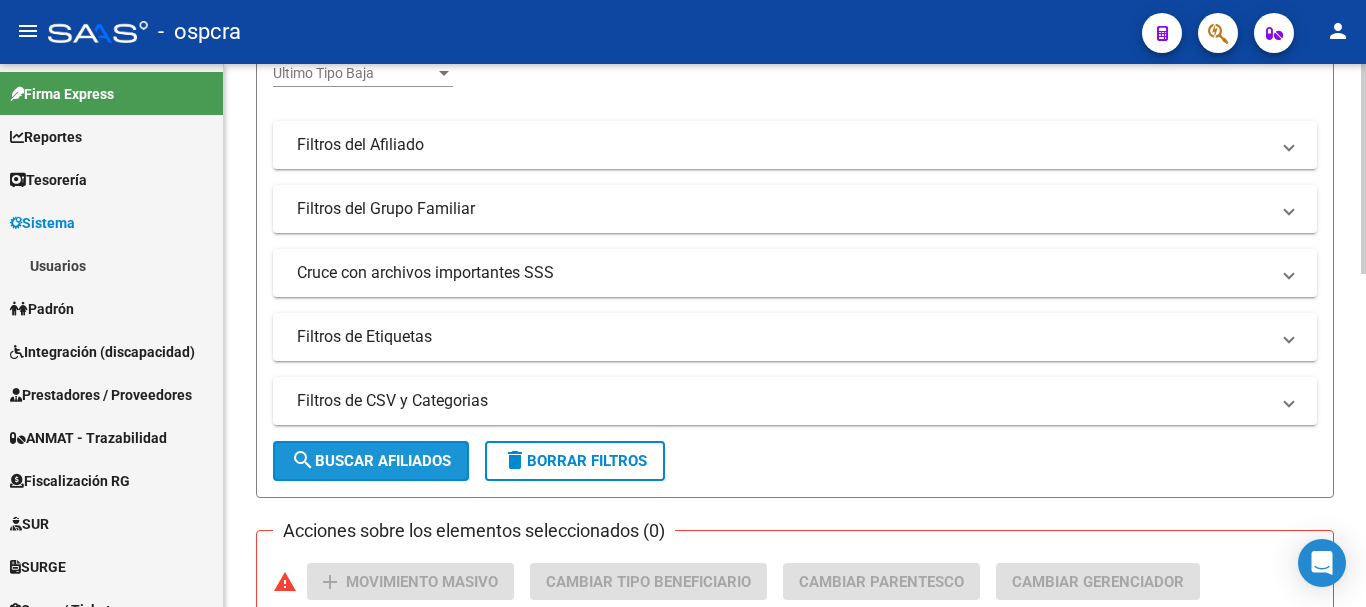 click on "search  Buscar Afiliados" 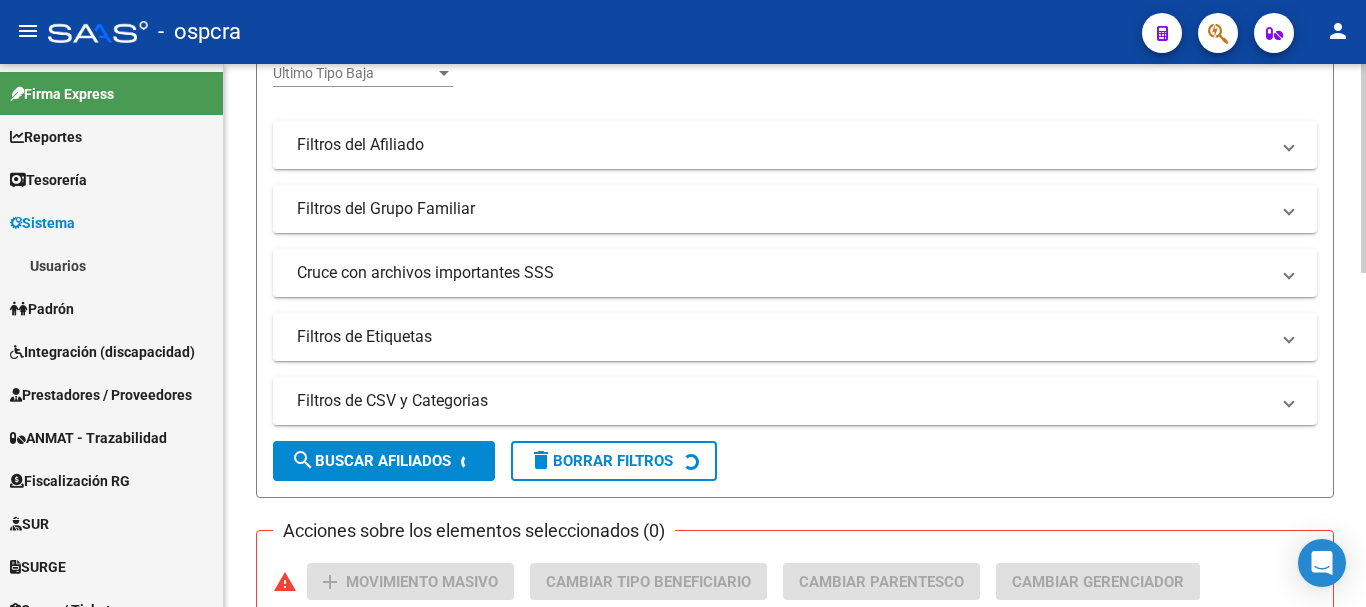 scroll, scrollTop: 860, scrollLeft: 0, axis: vertical 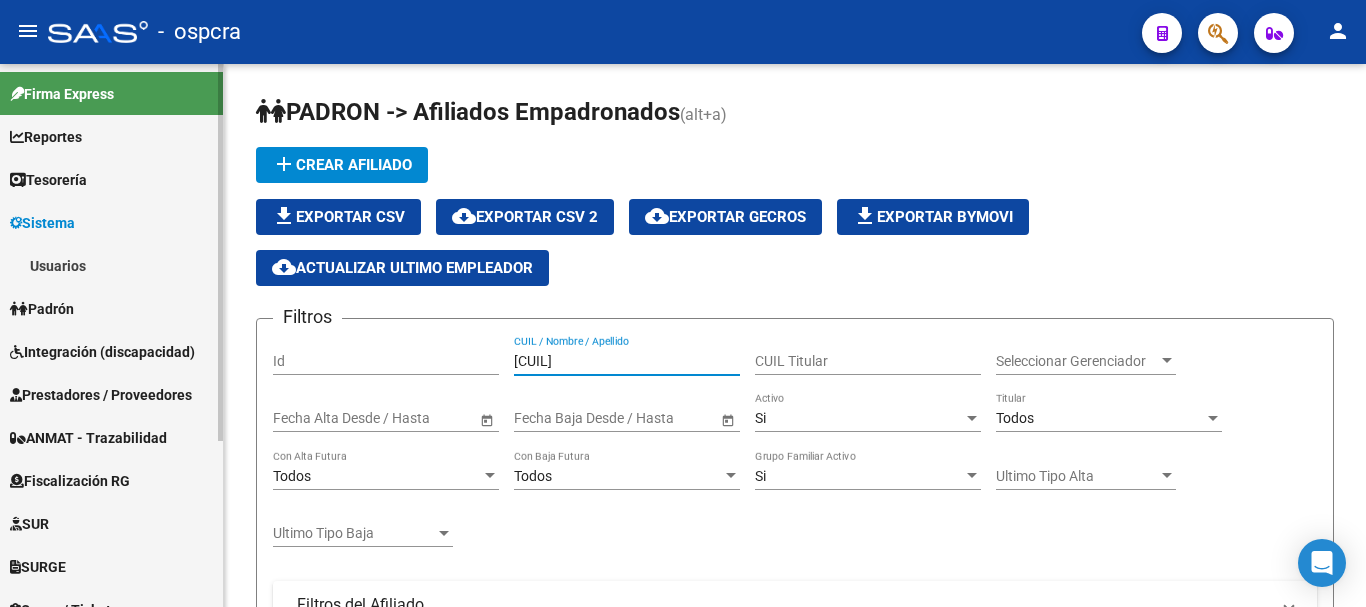 drag, startPoint x: 610, startPoint y: 364, endPoint x: 111, endPoint y: 330, distance: 500.15698 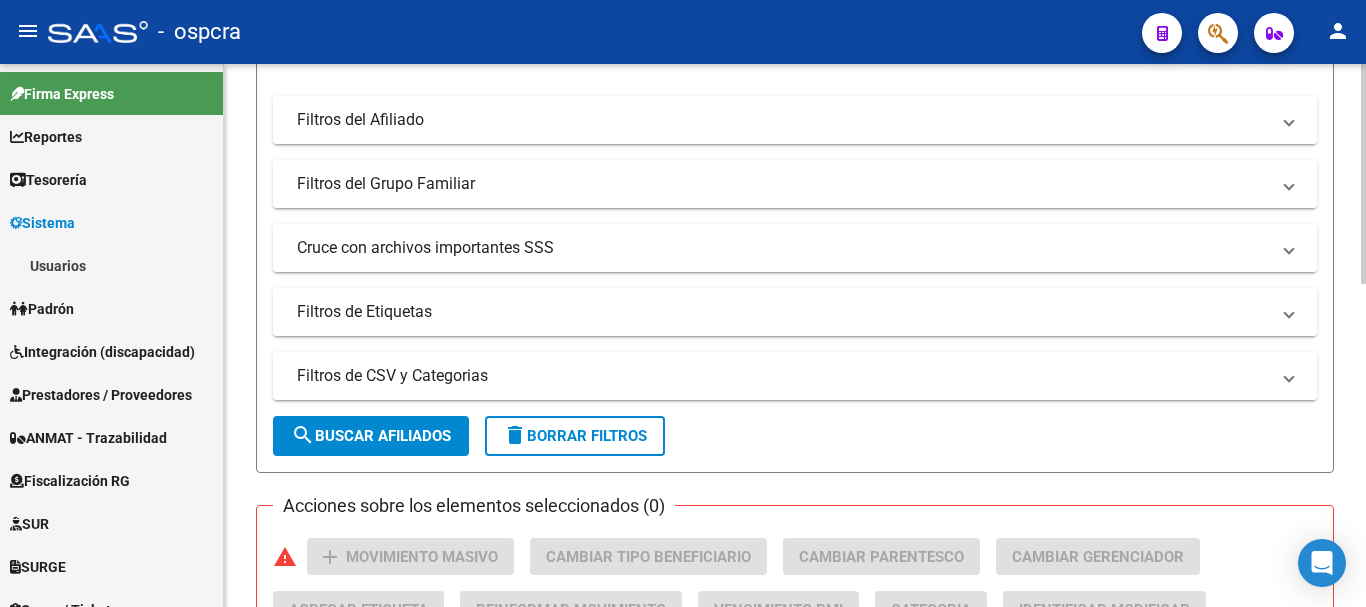 scroll, scrollTop: 500, scrollLeft: 0, axis: vertical 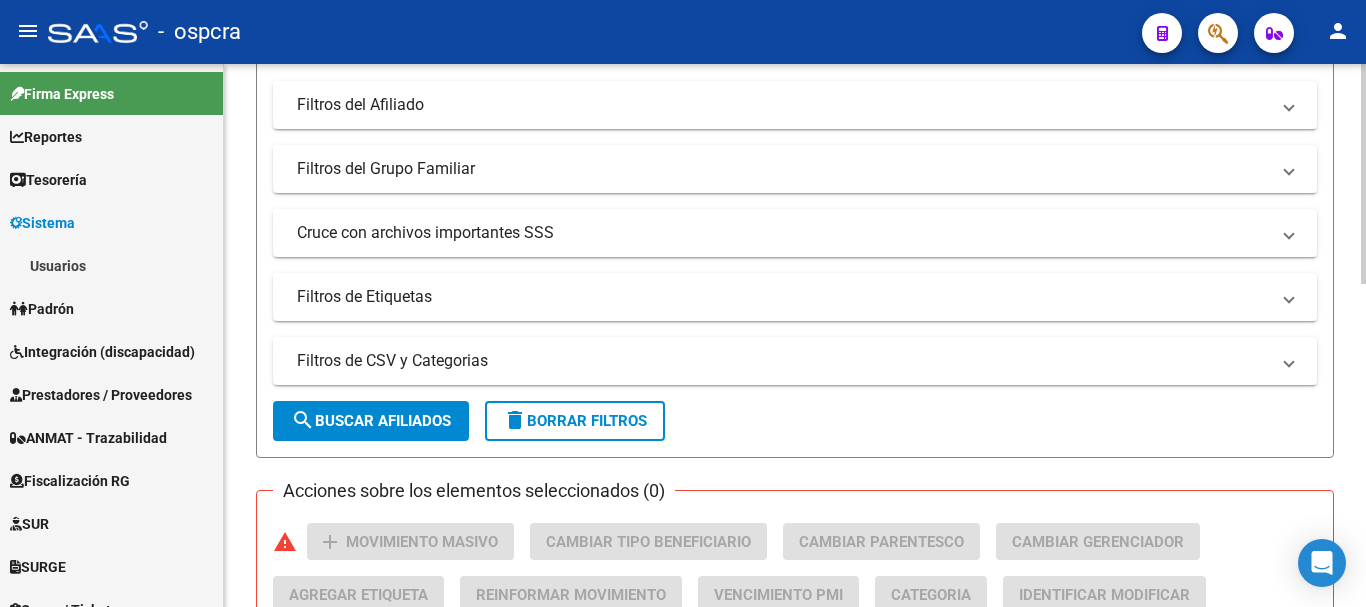 type on "[FIRST_NAME]" 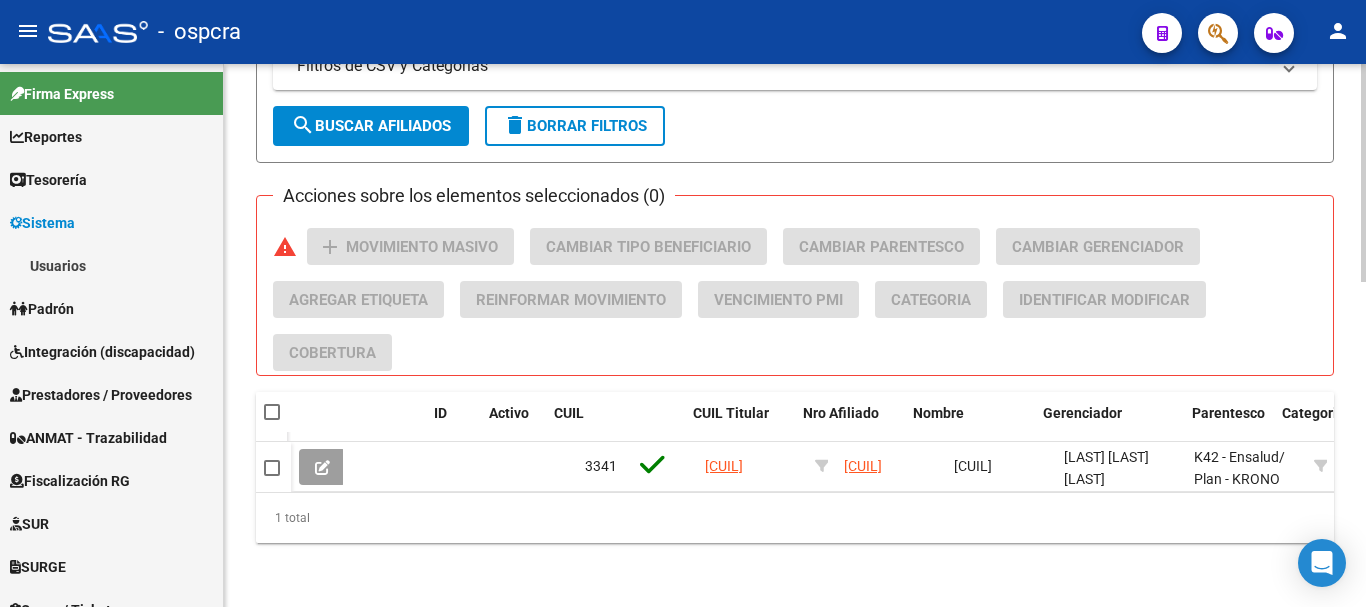 scroll, scrollTop: 810, scrollLeft: 0, axis: vertical 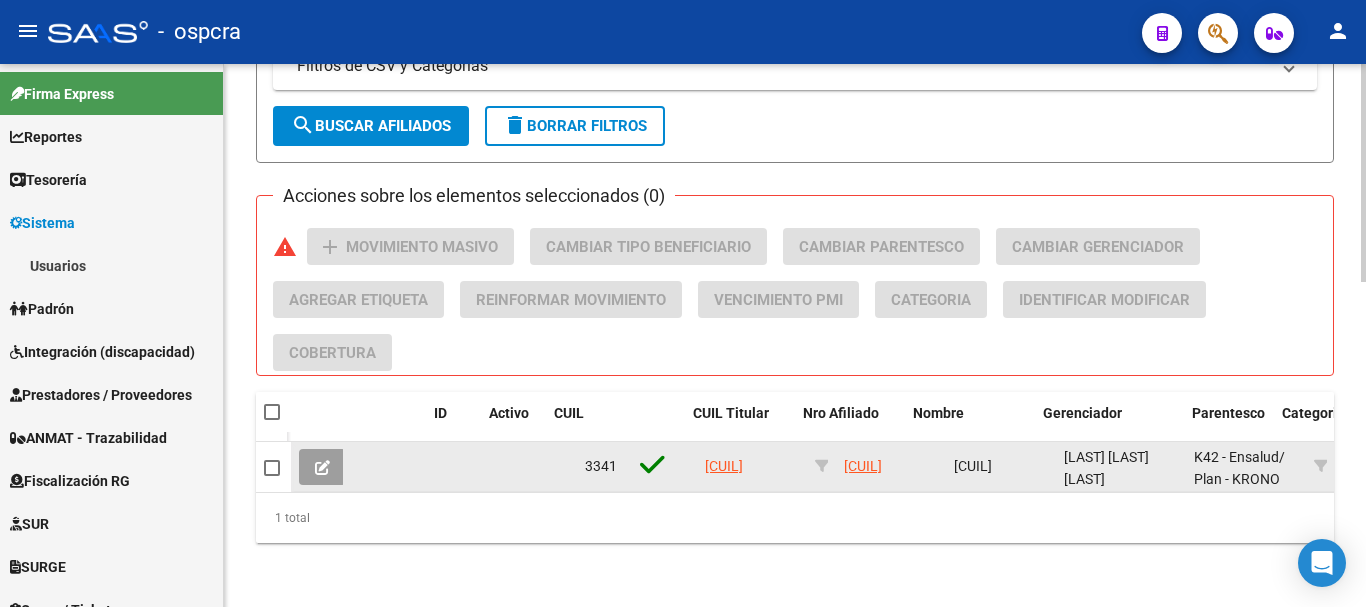 drag, startPoint x: 970, startPoint y: 449, endPoint x: 1031, endPoint y: 450, distance: 61.008198 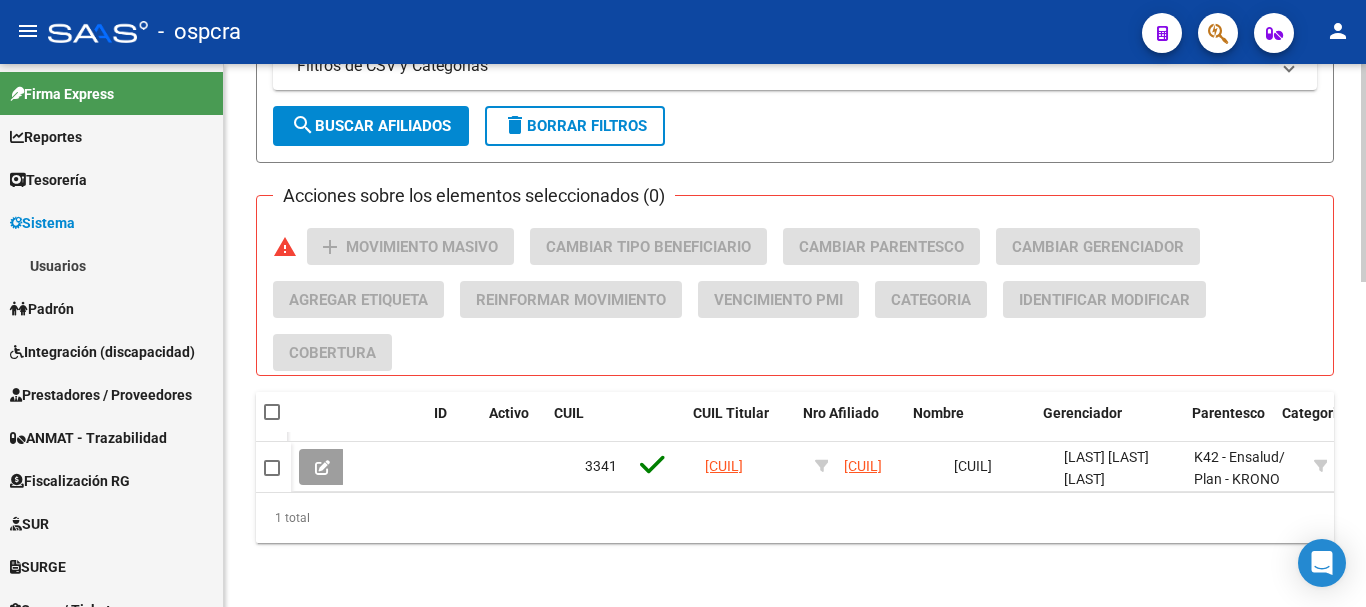 copy on "14332210" 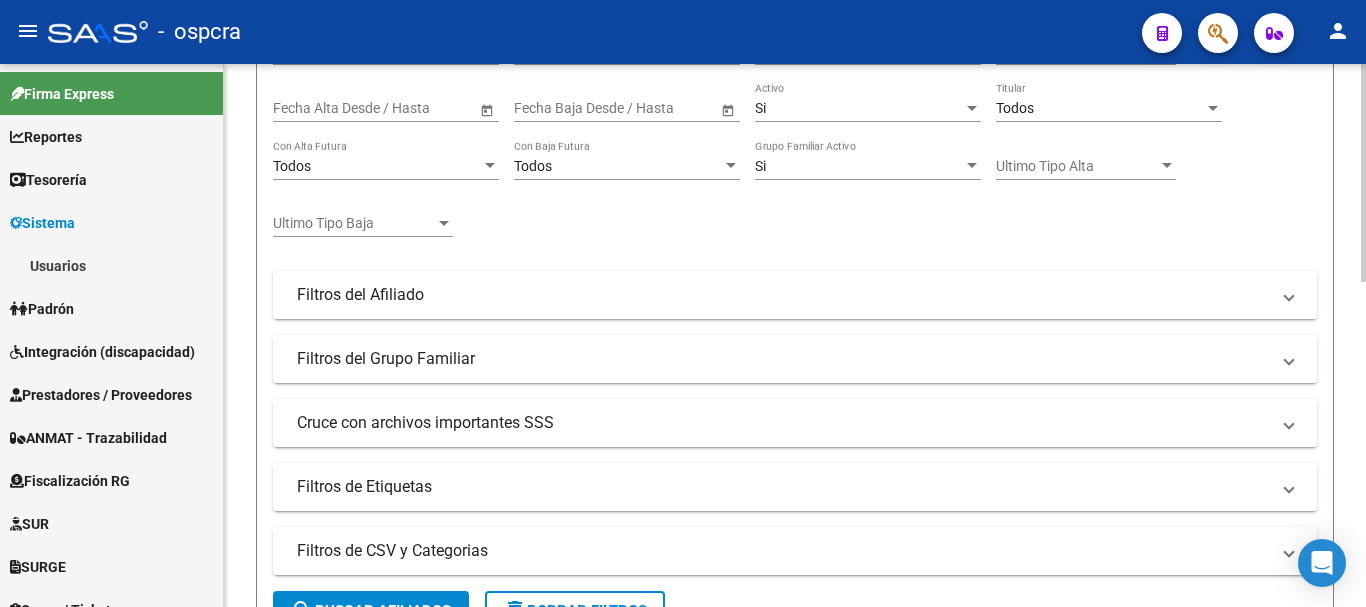 scroll, scrollTop: 0, scrollLeft: 0, axis: both 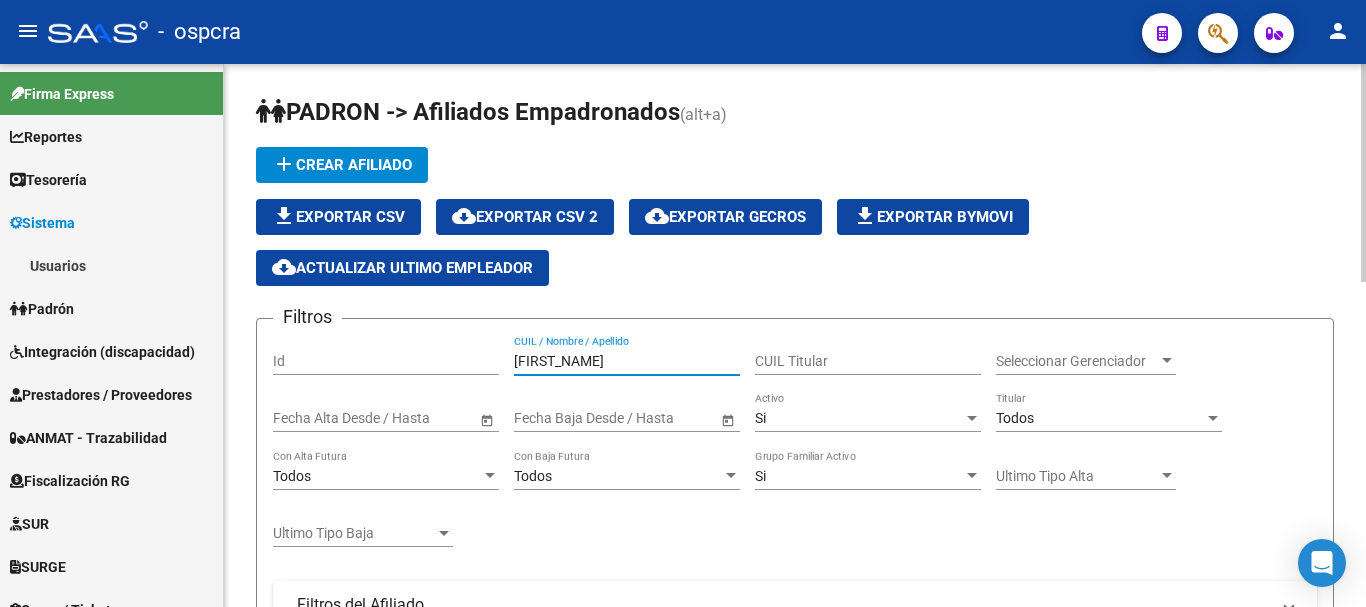 click on "[FIRST_NAME]" at bounding box center [627, 361] 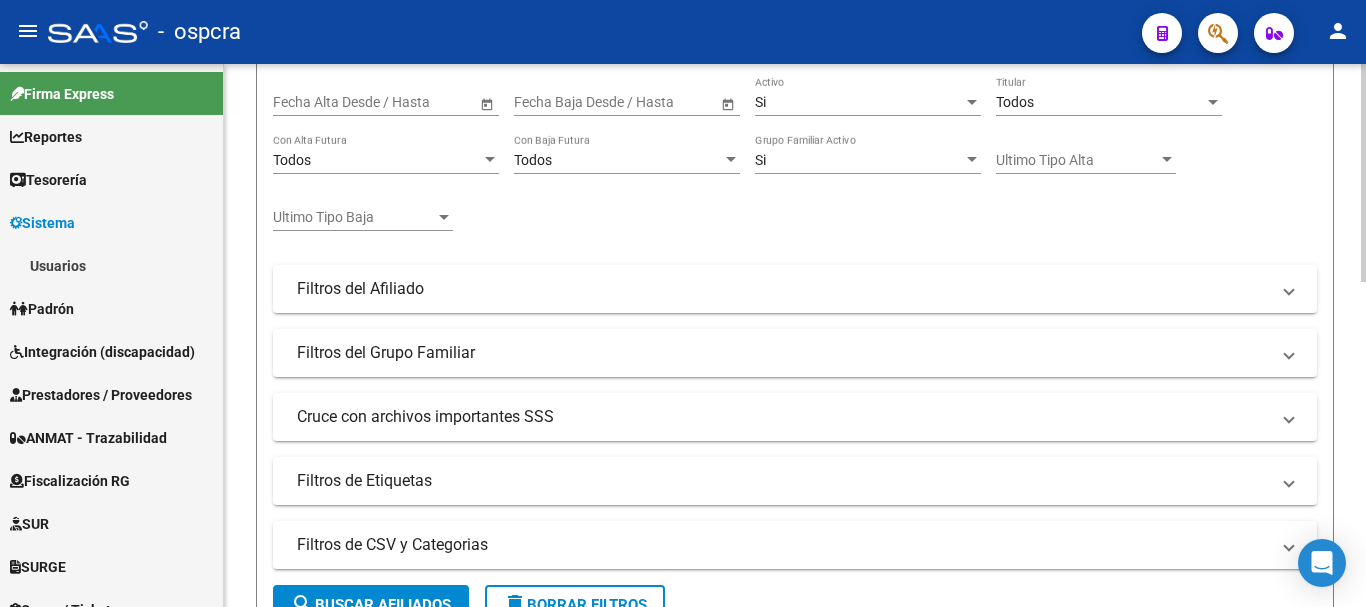 scroll, scrollTop: 400, scrollLeft: 0, axis: vertical 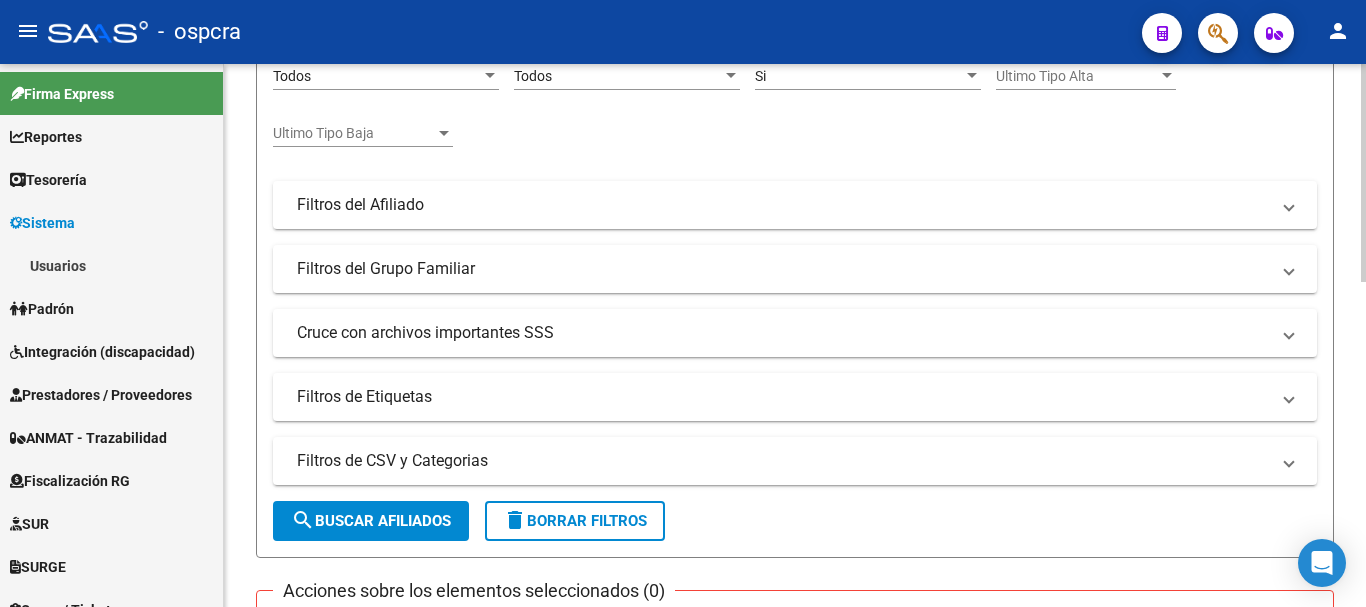 type on "[LAST_NAME]" 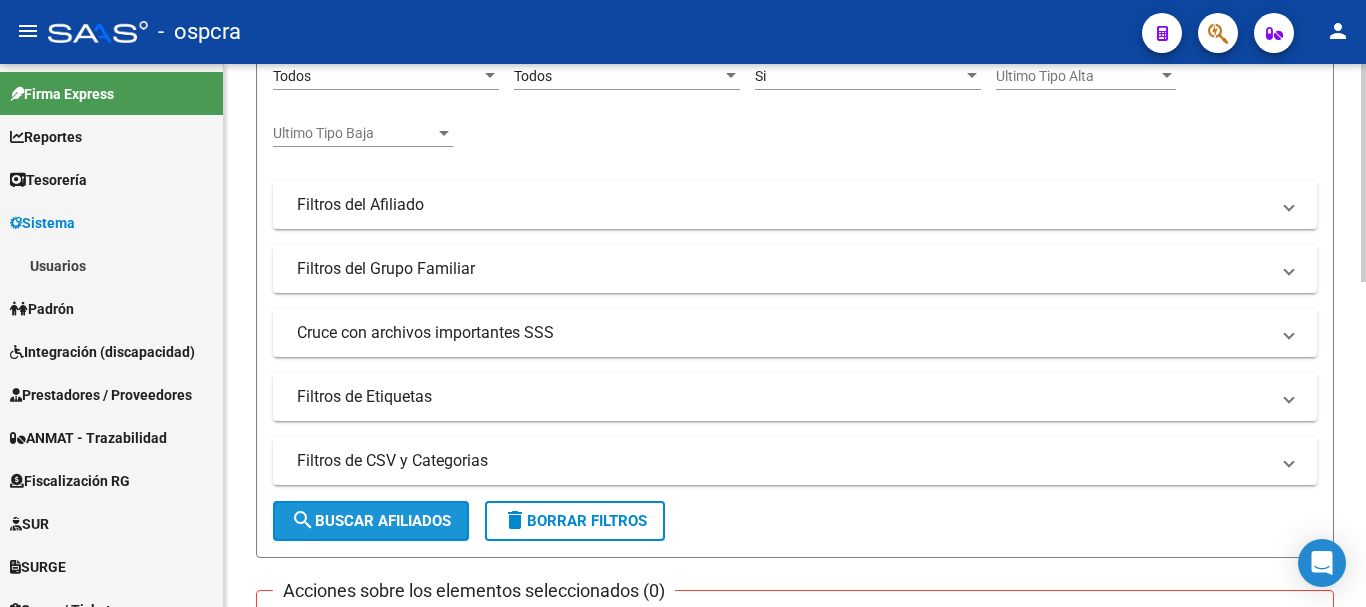 click on "search  Buscar Afiliados" 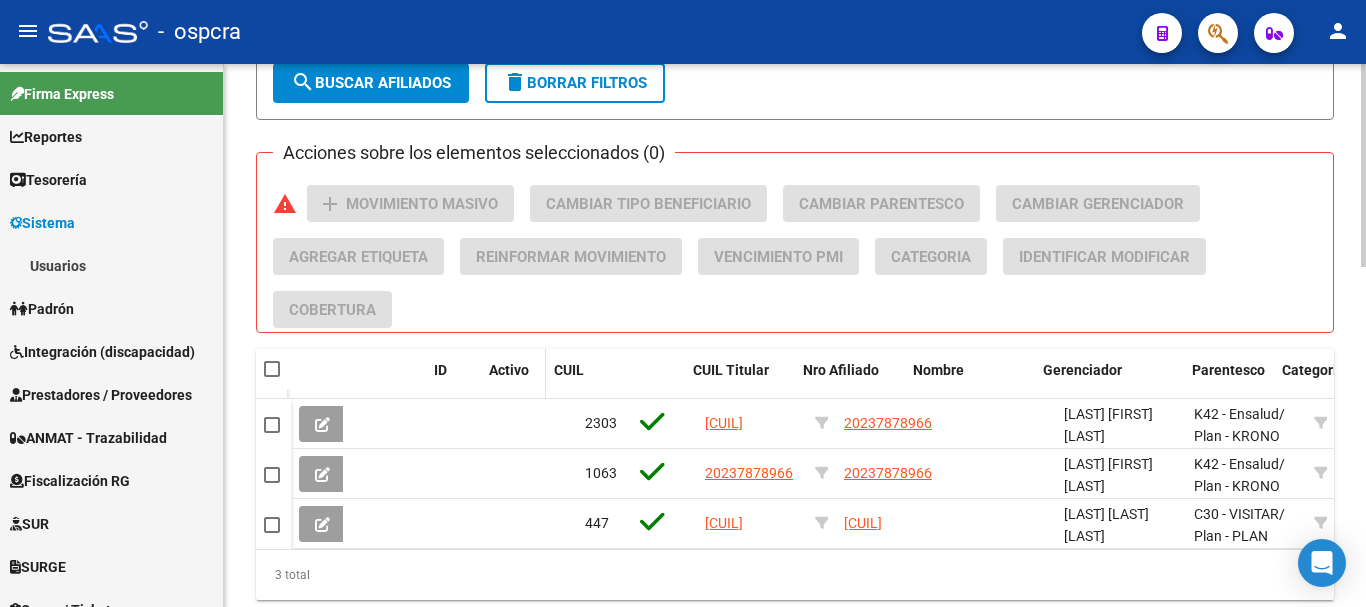 scroll, scrollTop: 810, scrollLeft: 0, axis: vertical 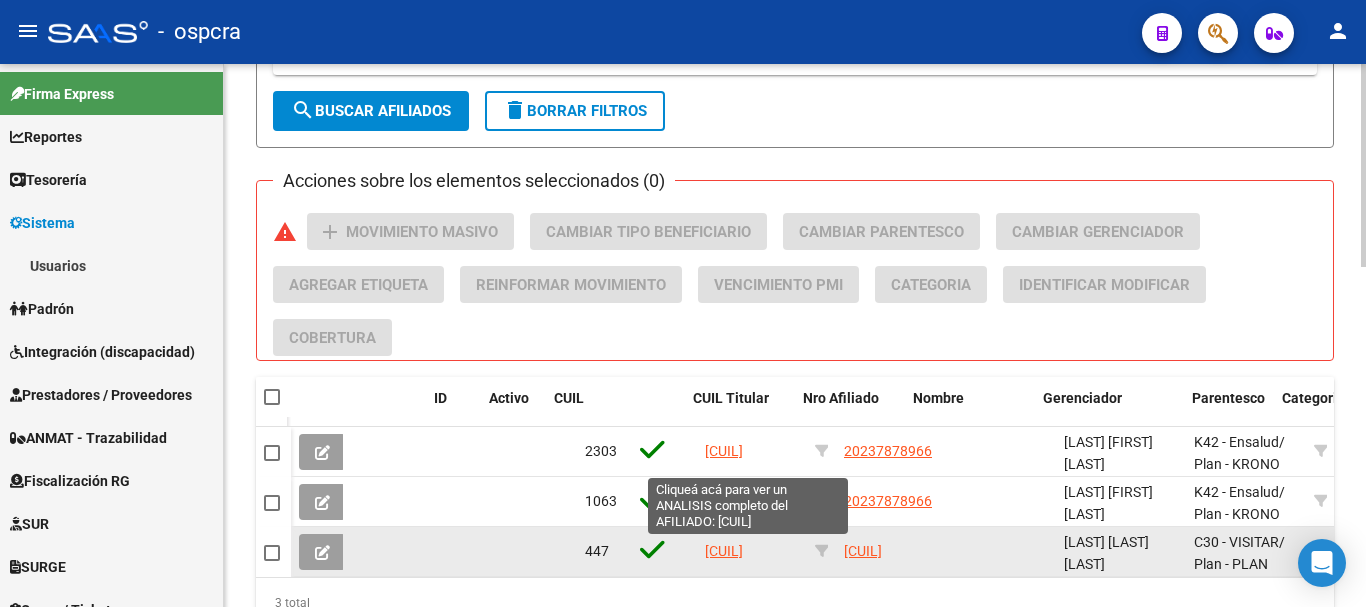 click on "[CUIL]" 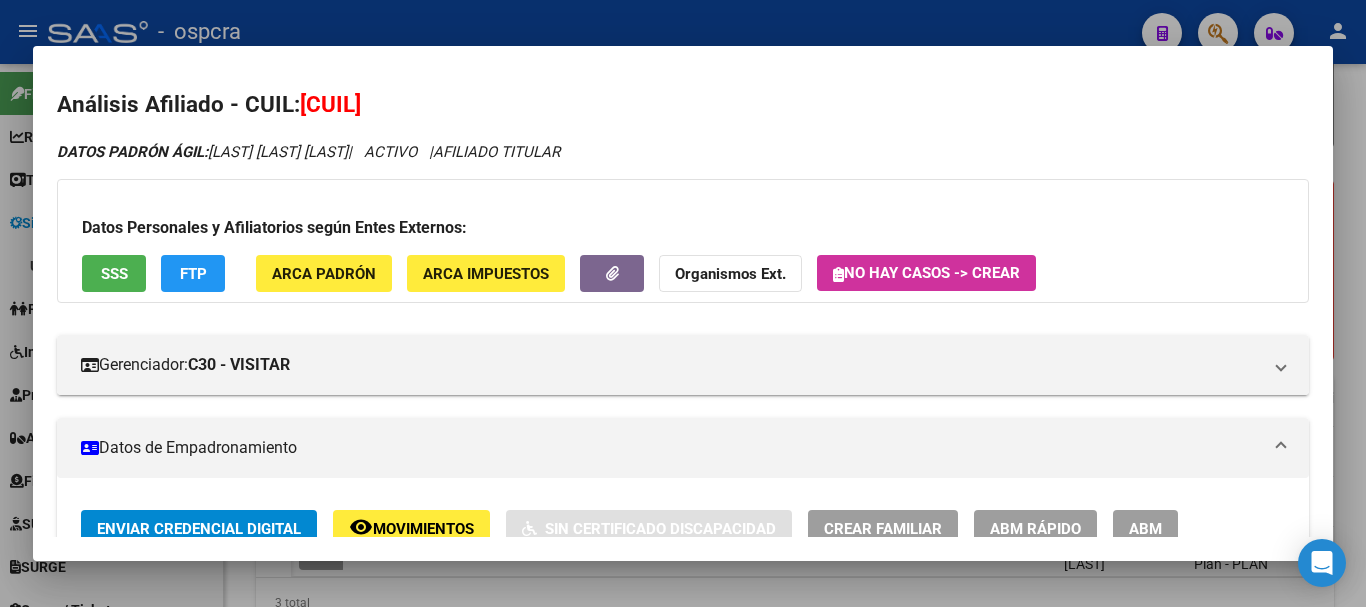 drag, startPoint x: 452, startPoint y: 99, endPoint x: 408, endPoint y: 281, distance: 187.24316 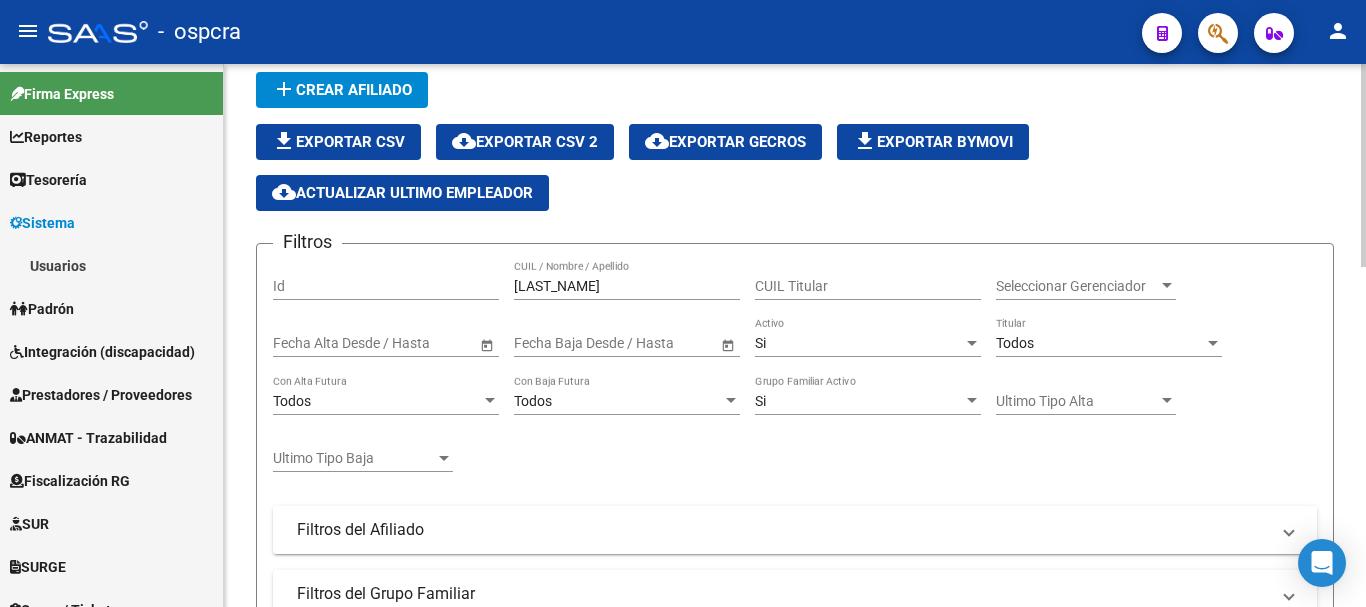 scroll, scrollTop: 0, scrollLeft: 0, axis: both 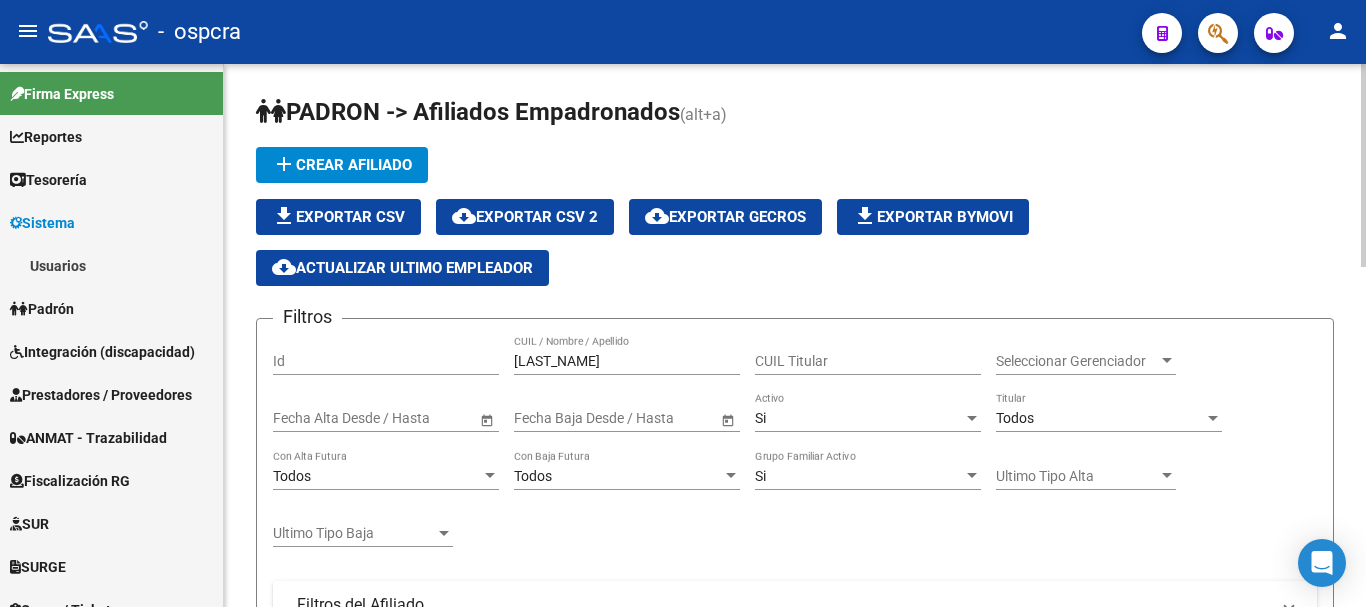 click on "alvarado CUIL / Nombre / Apellido" 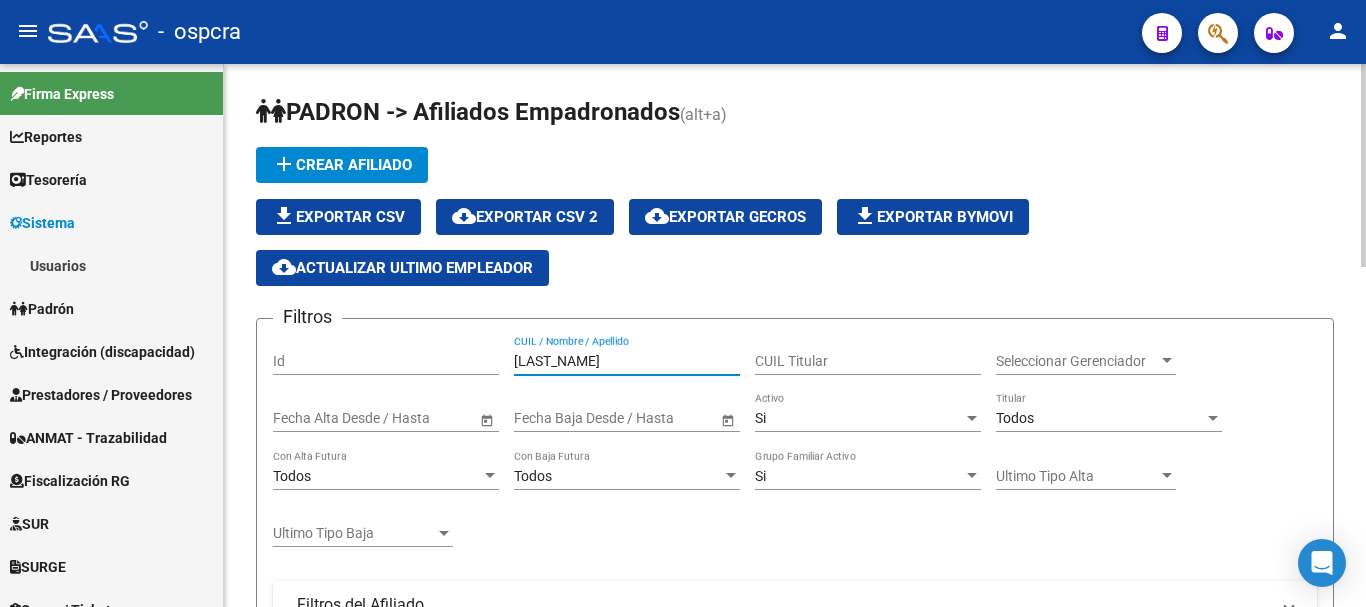 click on "[LAST_NAME]" at bounding box center [627, 361] 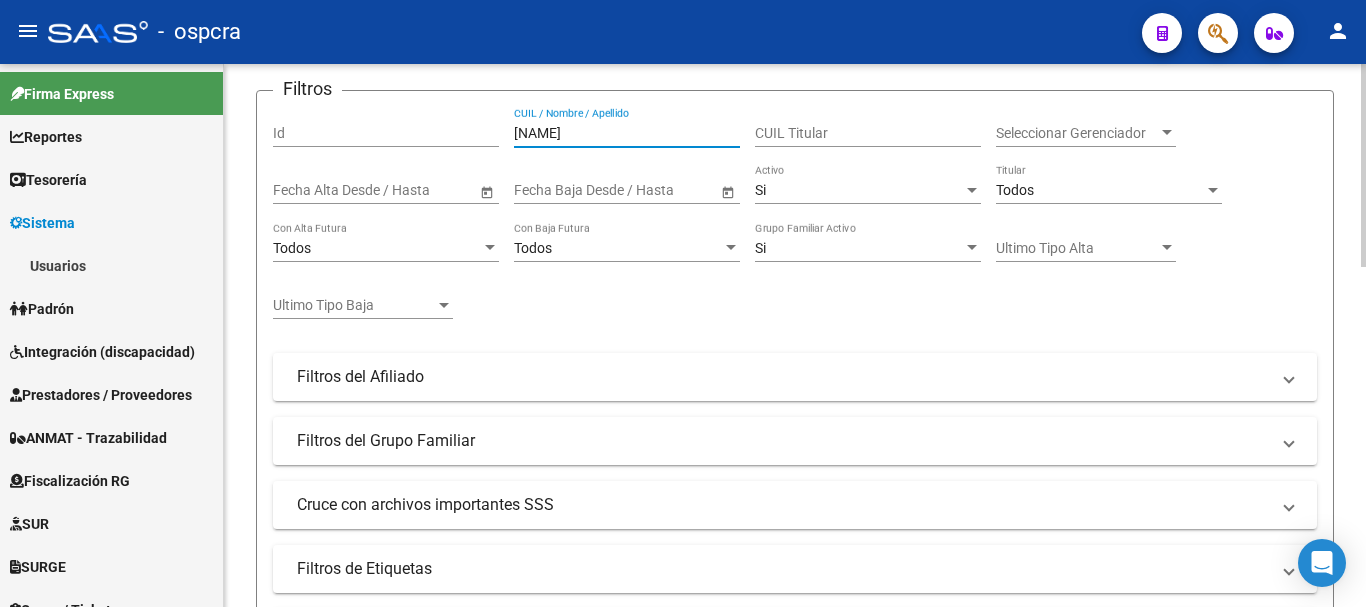 scroll, scrollTop: 0, scrollLeft: 0, axis: both 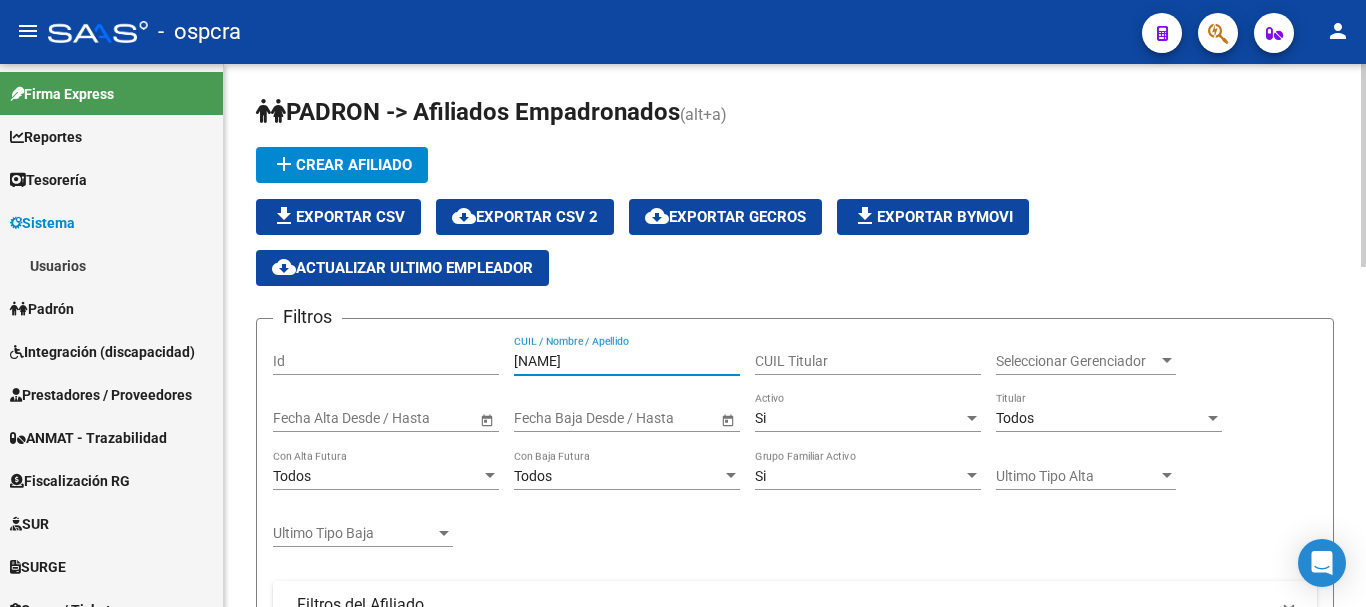 click on "[NAME]" at bounding box center (627, 361) 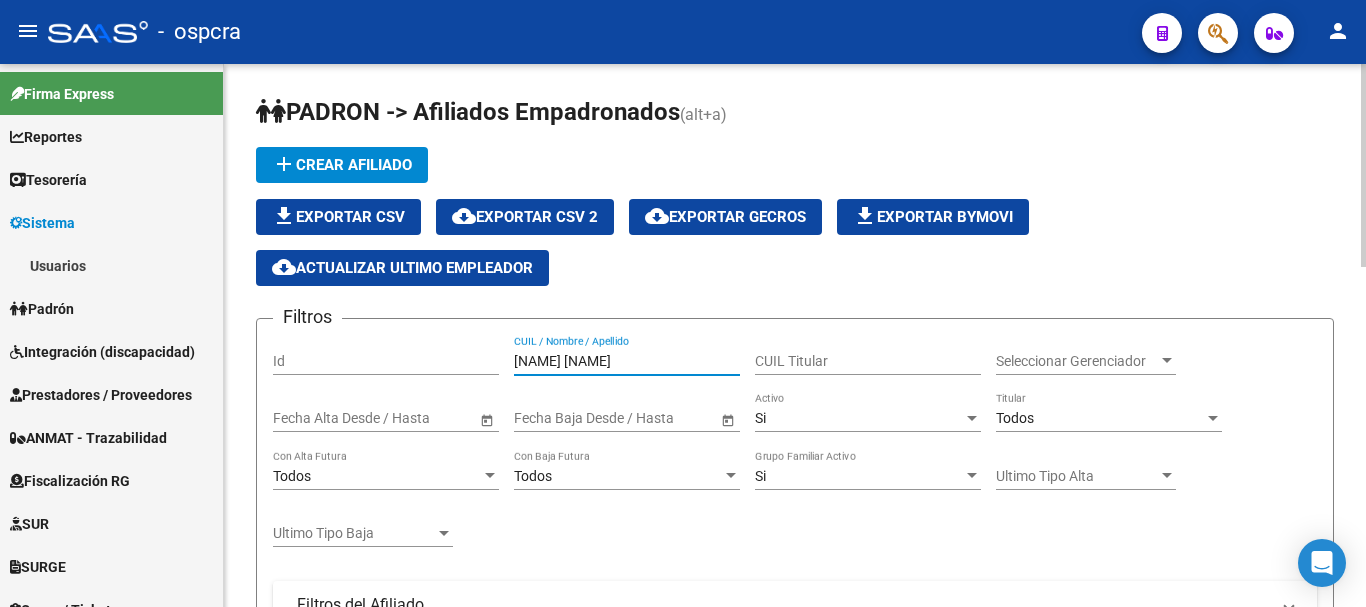 scroll, scrollTop: 800, scrollLeft: 0, axis: vertical 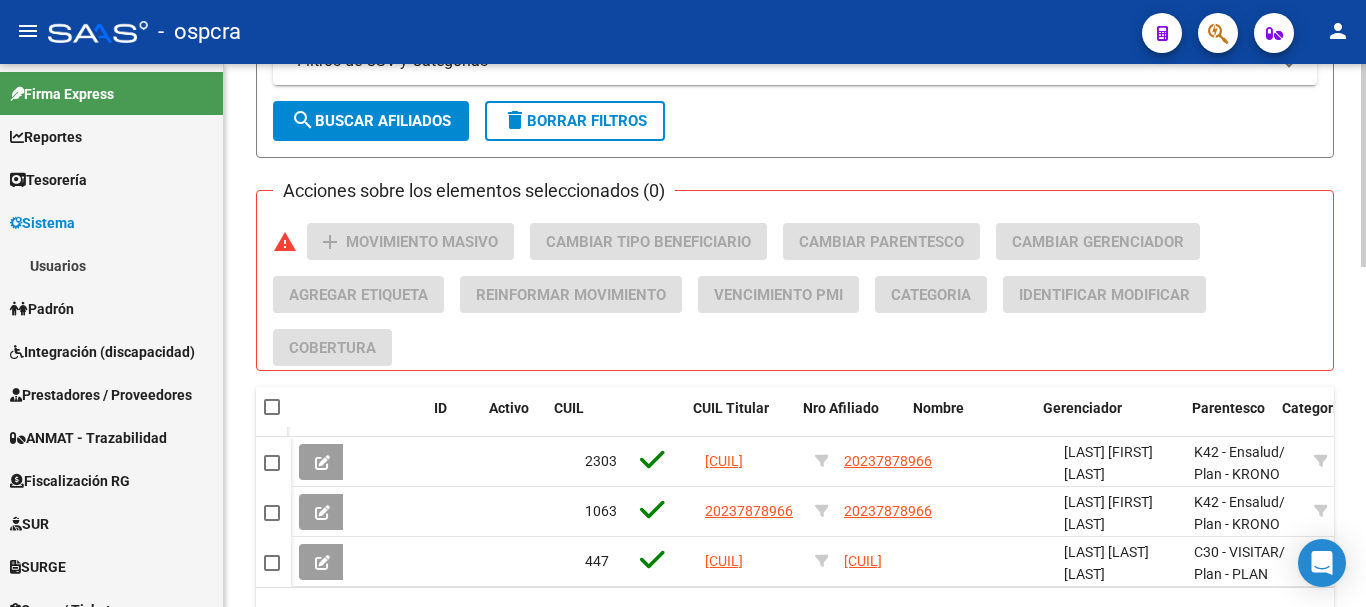 type on "[NAME] [NAME]" 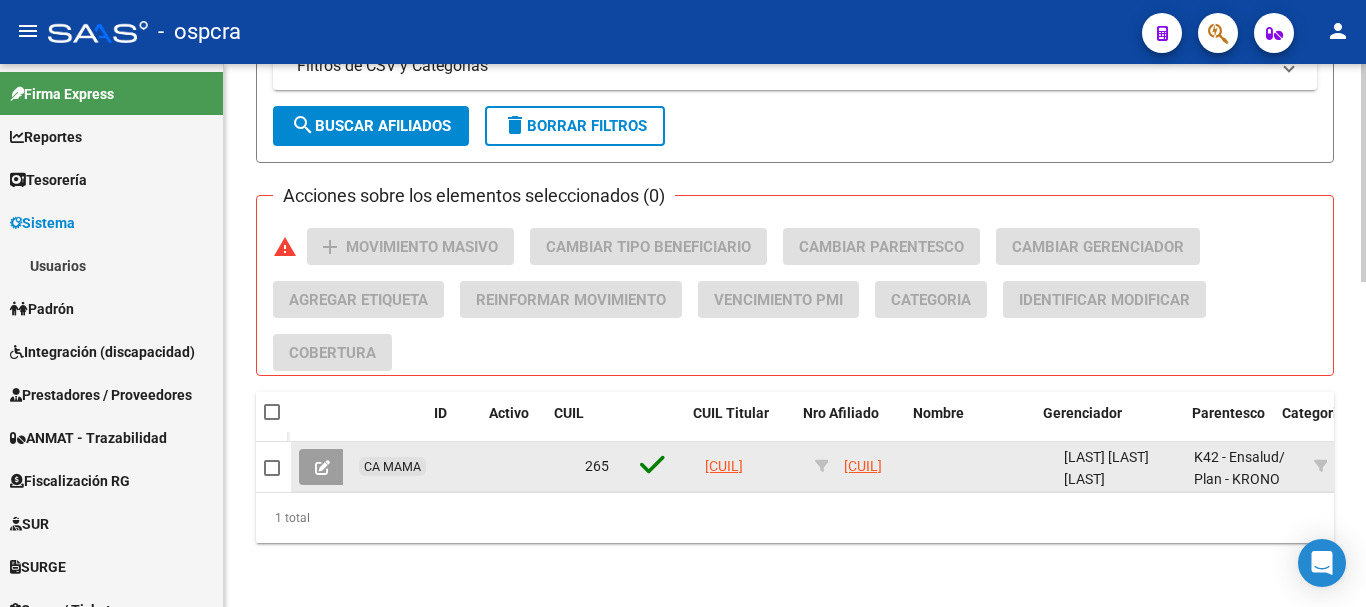 click on "[CUIL]" 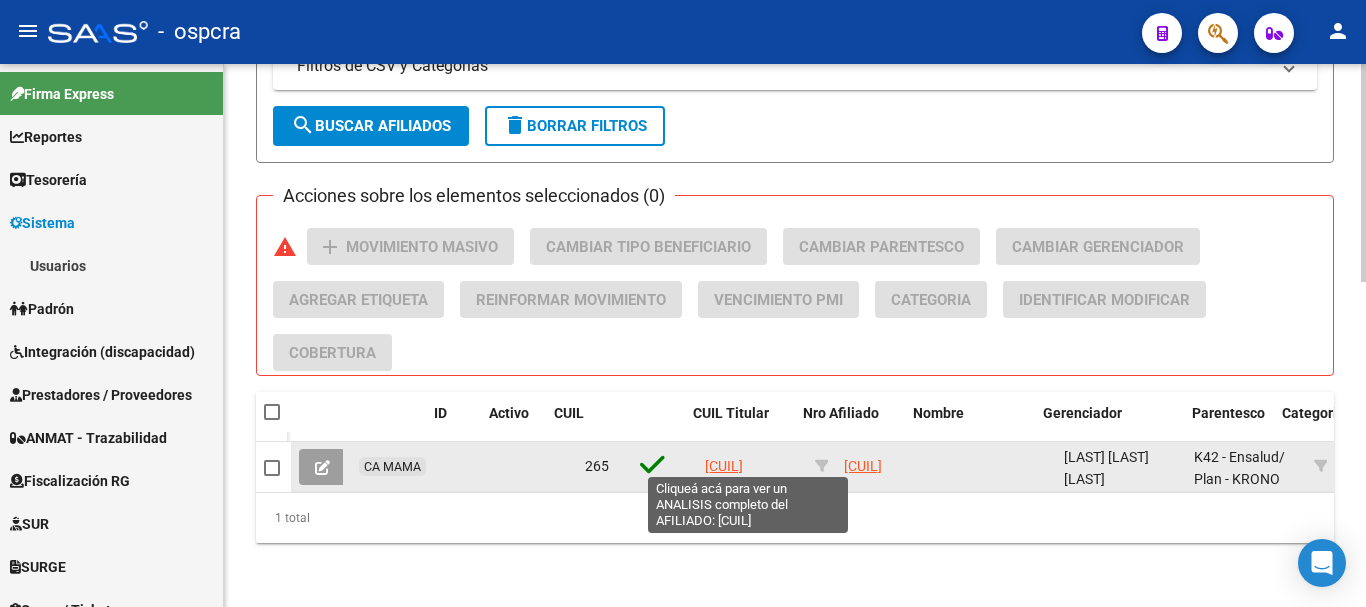 click on "[CUIL]" 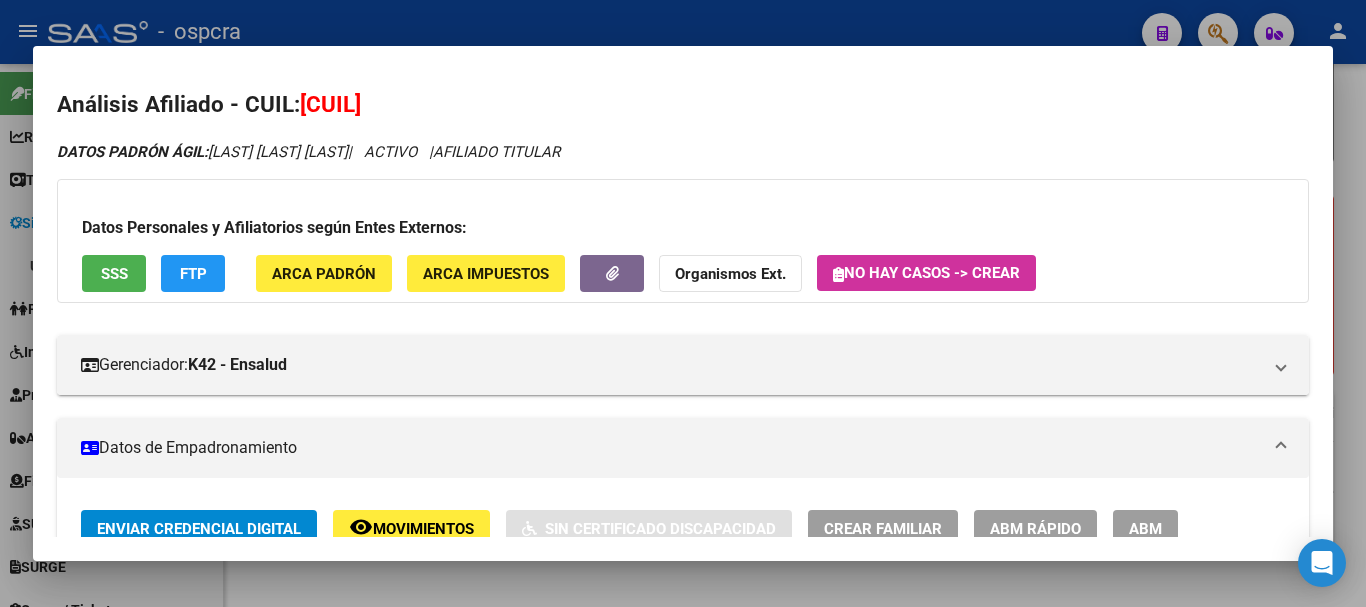 drag, startPoint x: 463, startPoint y: 95, endPoint x: 304, endPoint y: 98, distance: 159.0283 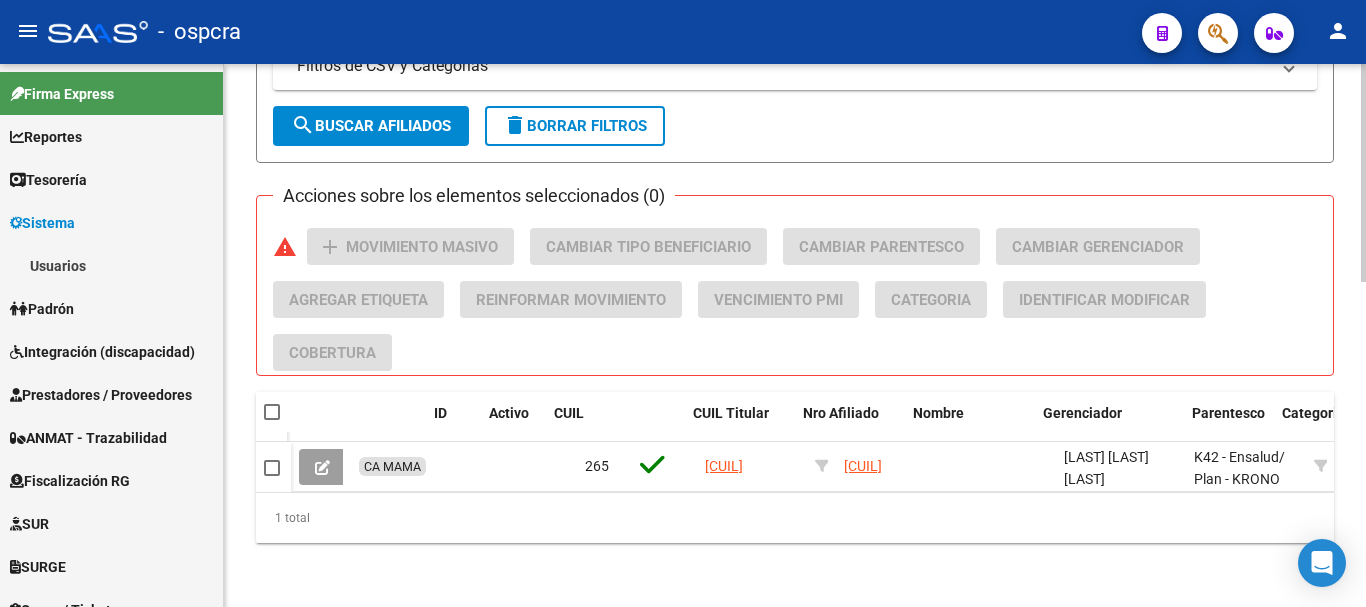 scroll, scrollTop: 700, scrollLeft: 0, axis: vertical 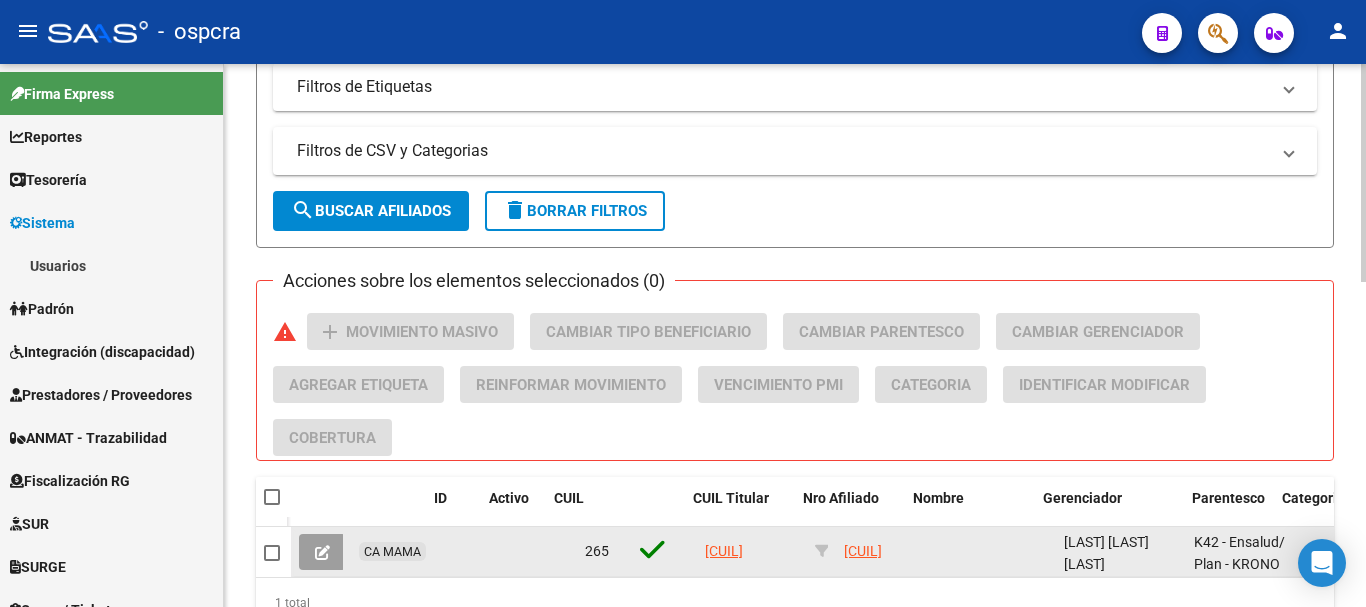 click on "[CUIL]" 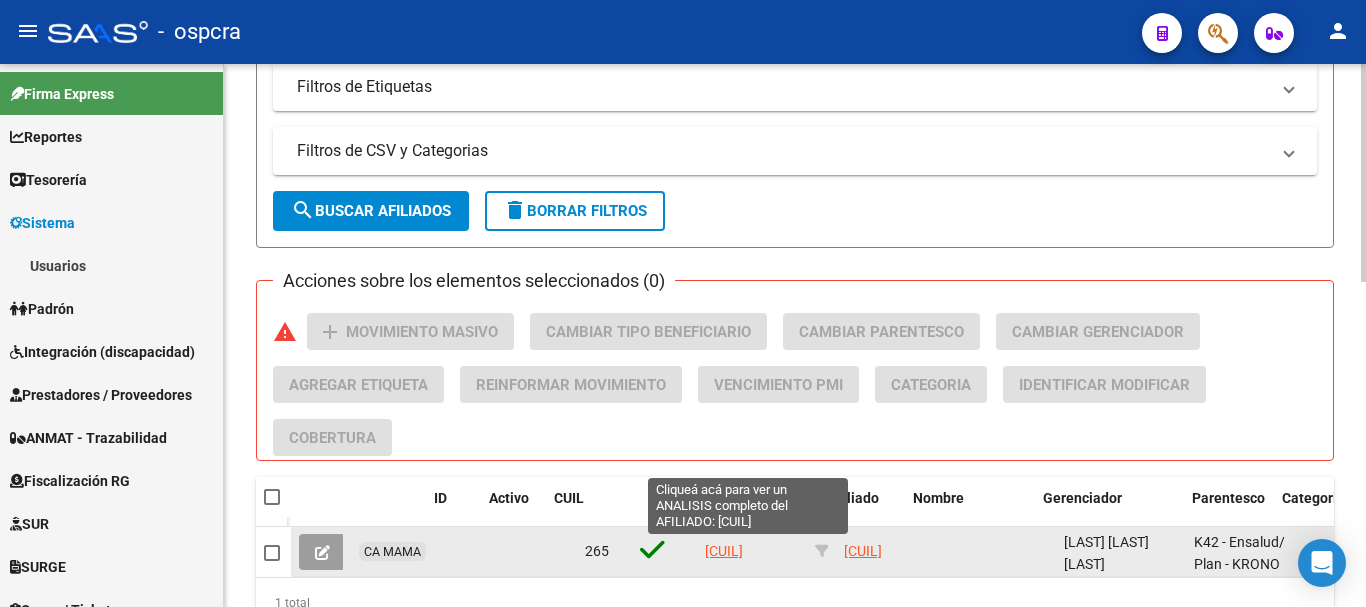 click on "[CUIL]" 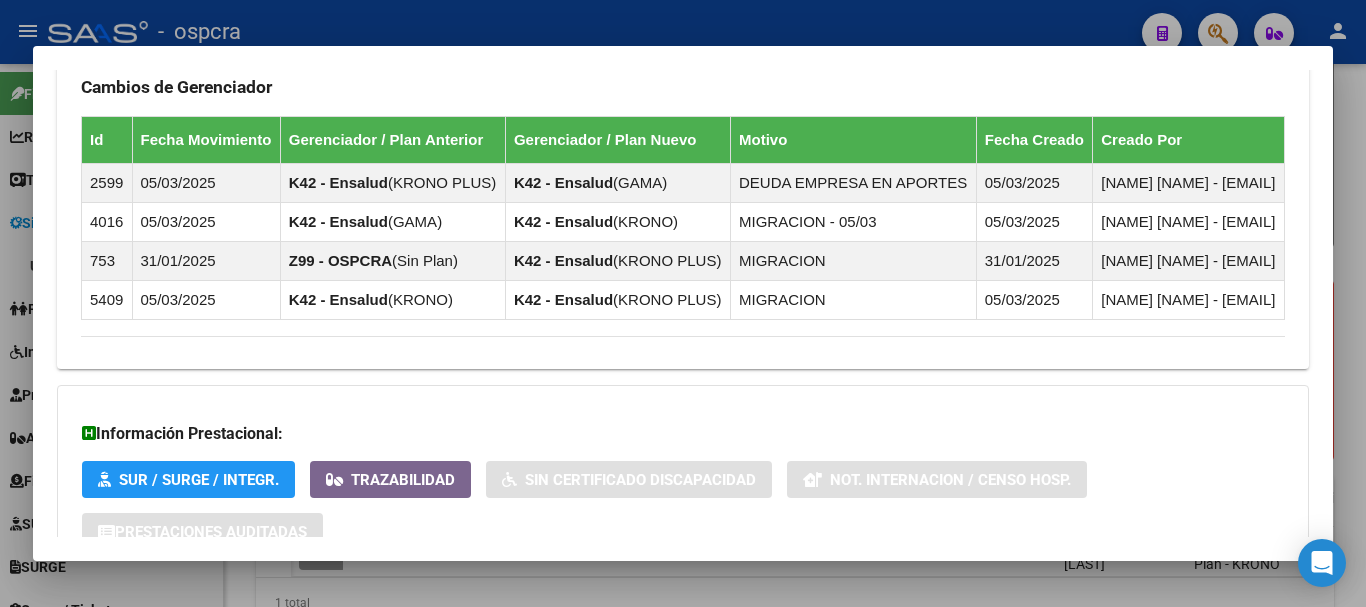 scroll, scrollTop: 1345, scrollLeft: 0, axis: vertical 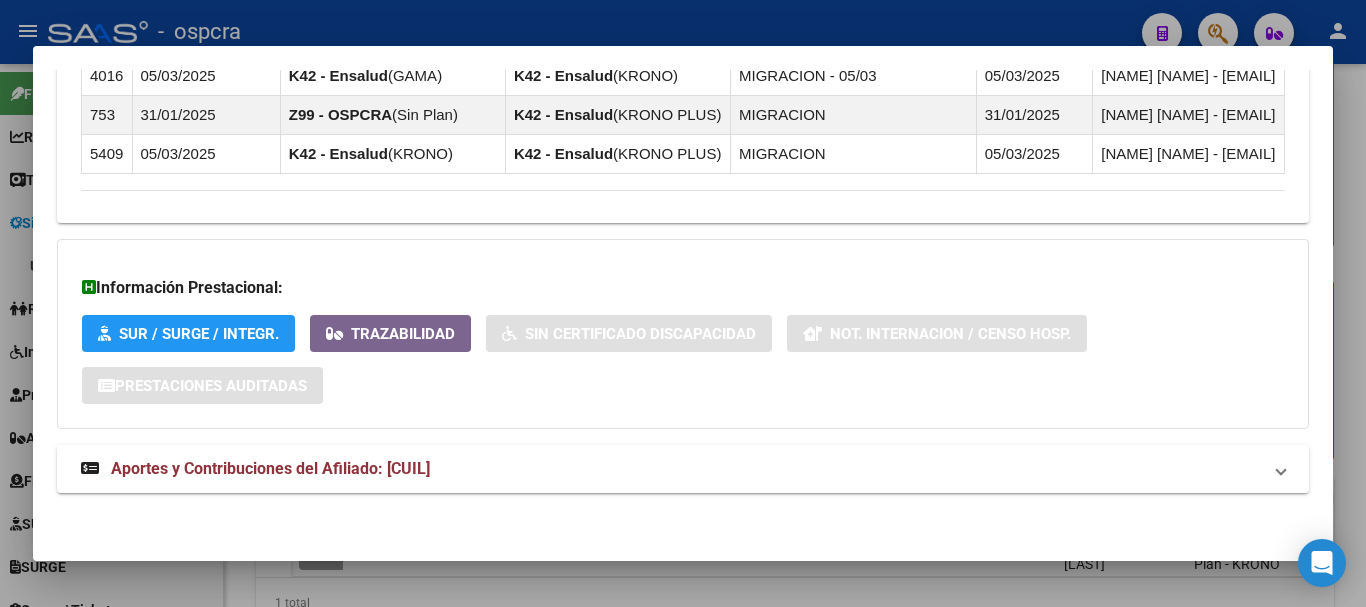click on "DATOS PADRÓN ÁGIL: ESPEJO ELIANA ANABEL | ACTIVO | AFILIADO TITULAR Datos Personales y Afiliatorios según Entes Externos: SSS FTP ARCA Padrón ARCA Impuestos Organismos Ext. No hay casos -> Crear Gerenciador: K42 - Ensalud Atención telefónica: Atencion al Beneficiario : [PHONE] Atención emergencias: Emergencia Caba y GBA: [PHONE] Emergencia interior: [PHONE] Otros Datos Útiles: Cartilla: LINK Datos de Empadronamiento Enviar Credencial Digital remove_red_eye Movimientos Sin Certificado Discapacidad Crear Familiar ABM Rápido ABM Etiquetas: CA MAMA - Estado: ACTIVO Última Alta Formal: [DATE] Ultimo Tipo Movimiento Alta: ALTA desde el Padrón Entregado x SSS Comentario ADMIN: Migración Padrón Completo SSS el 2025-01-23 14:11:04 DATOS DEL AFILIADO Apellido: ESPEJO ELIANA ANABEL CUIL: [CUIL] Documento: DU - DOCUMENTO UNICO [DOCUMENT] Nacionalidad: EXTRANJERO DESCONOCIDO Parentesco: 0 - Titular Soltero" at bounding box center (683, -344) 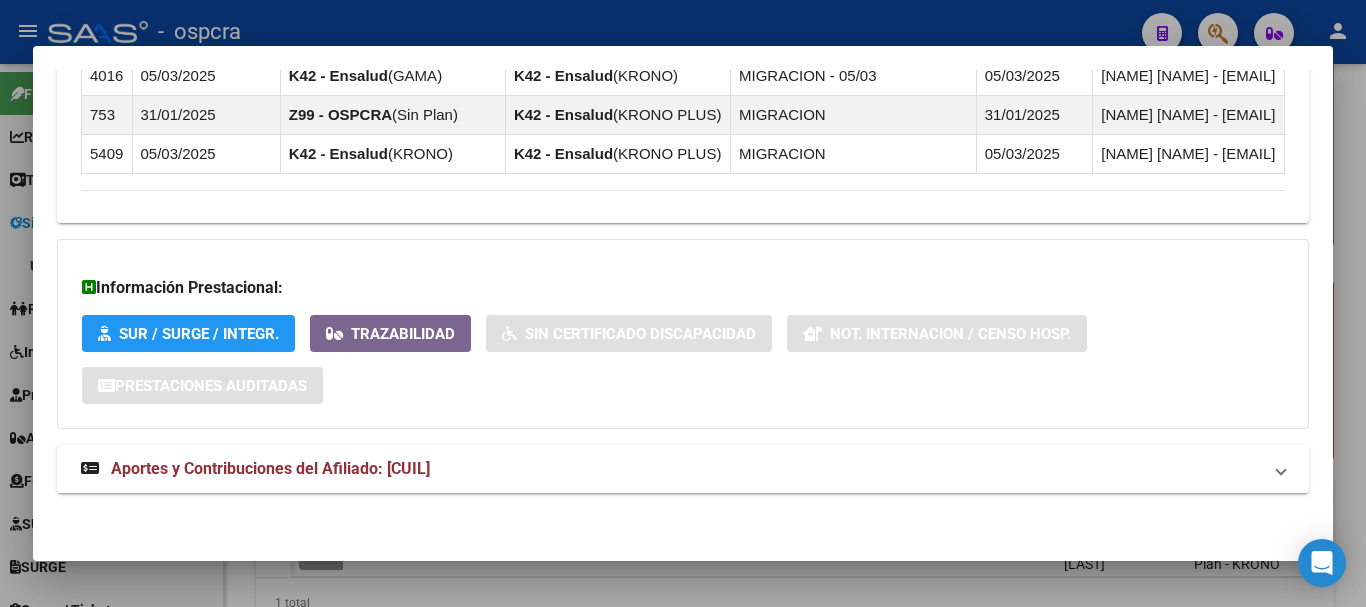 click on "Aportes y Contribuciones del Afiliado: [CUIL]" at bounding box center (671, 469) 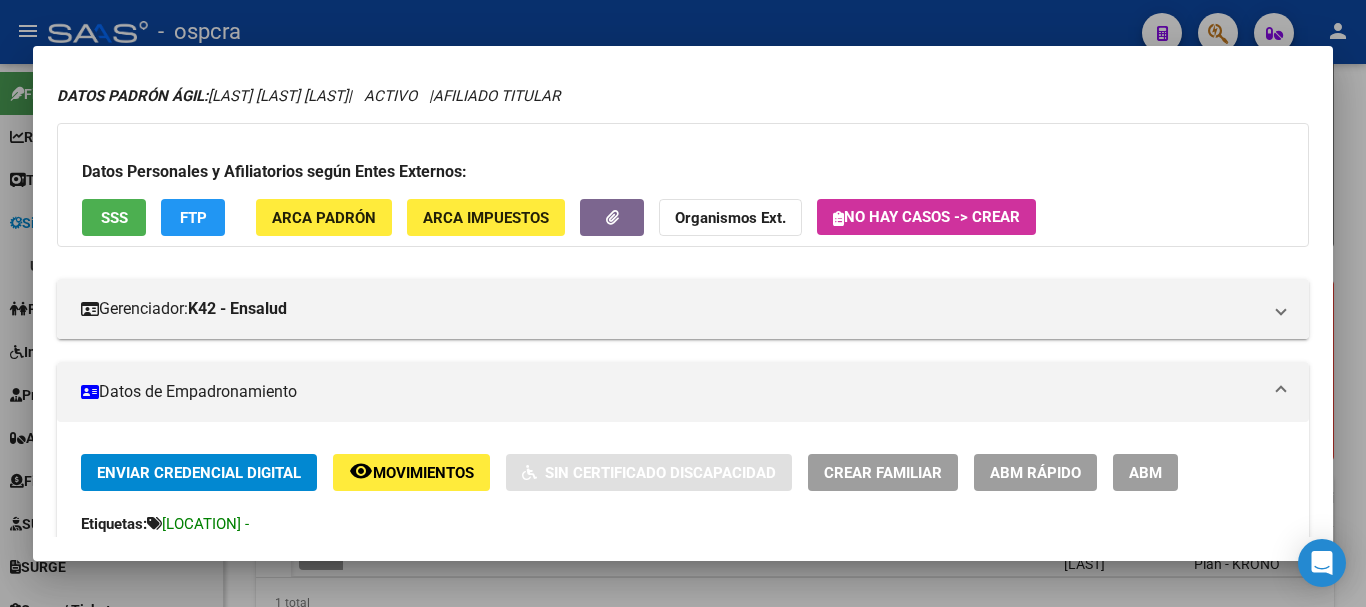scroll, scrollTop: 100, scrollLeft: 0, axis: vertical 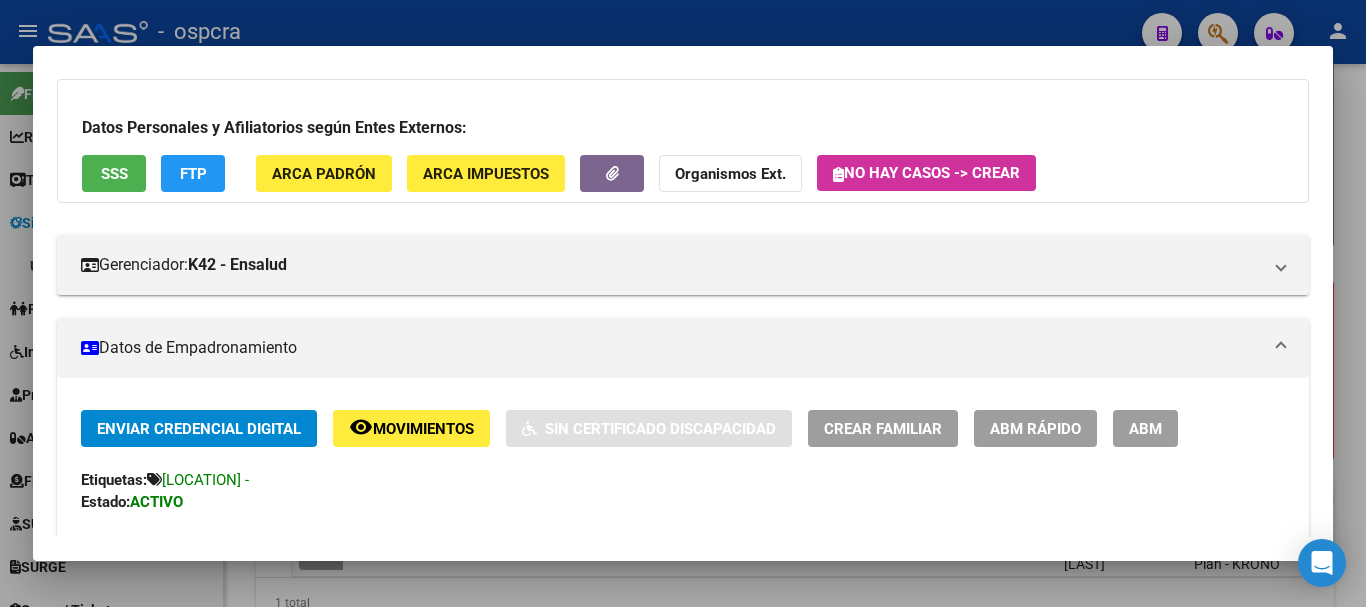 click at bounding box center (683, 303) 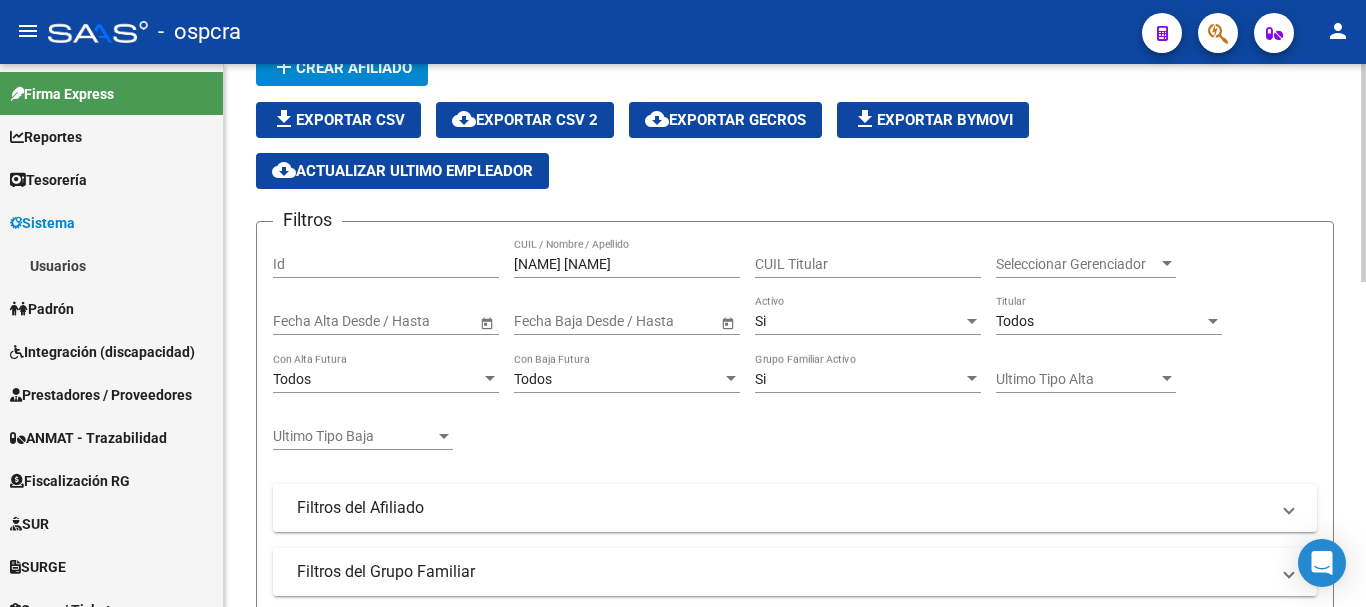 scroll, scrollTop: 100, scrollLeft: 0, axis: vertical 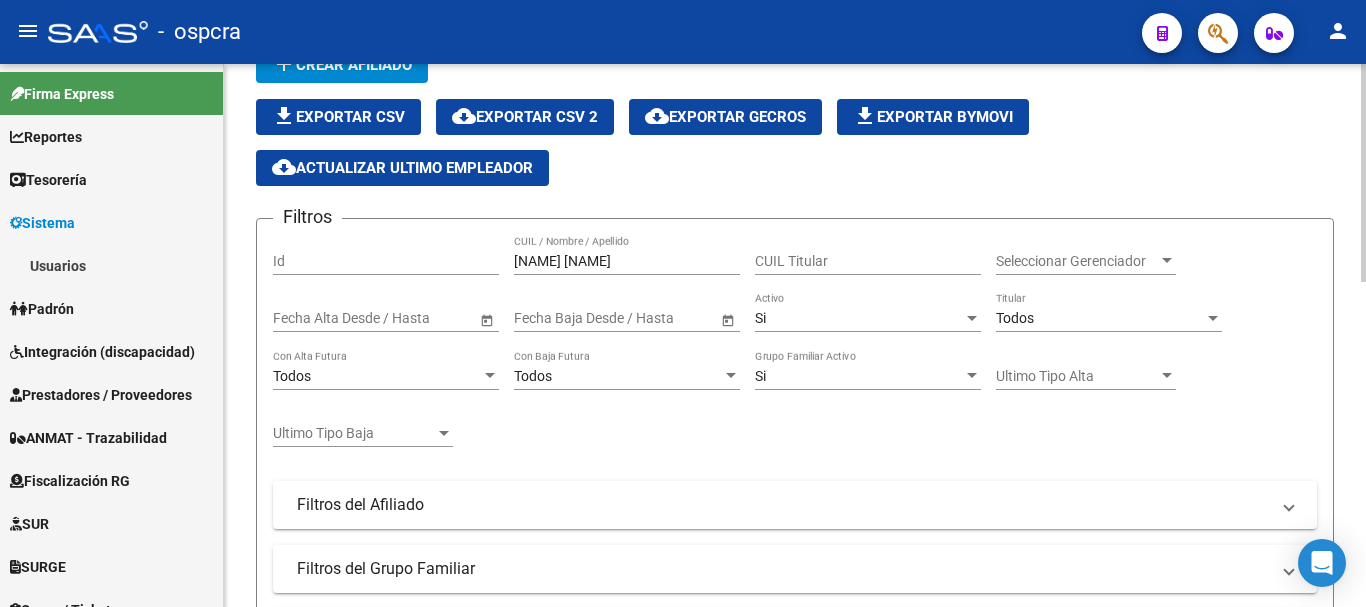 drag, startPoint x: 599, startPoint y: 261, endPoint x: 328, endPoint y: 278, distance: 271.53268 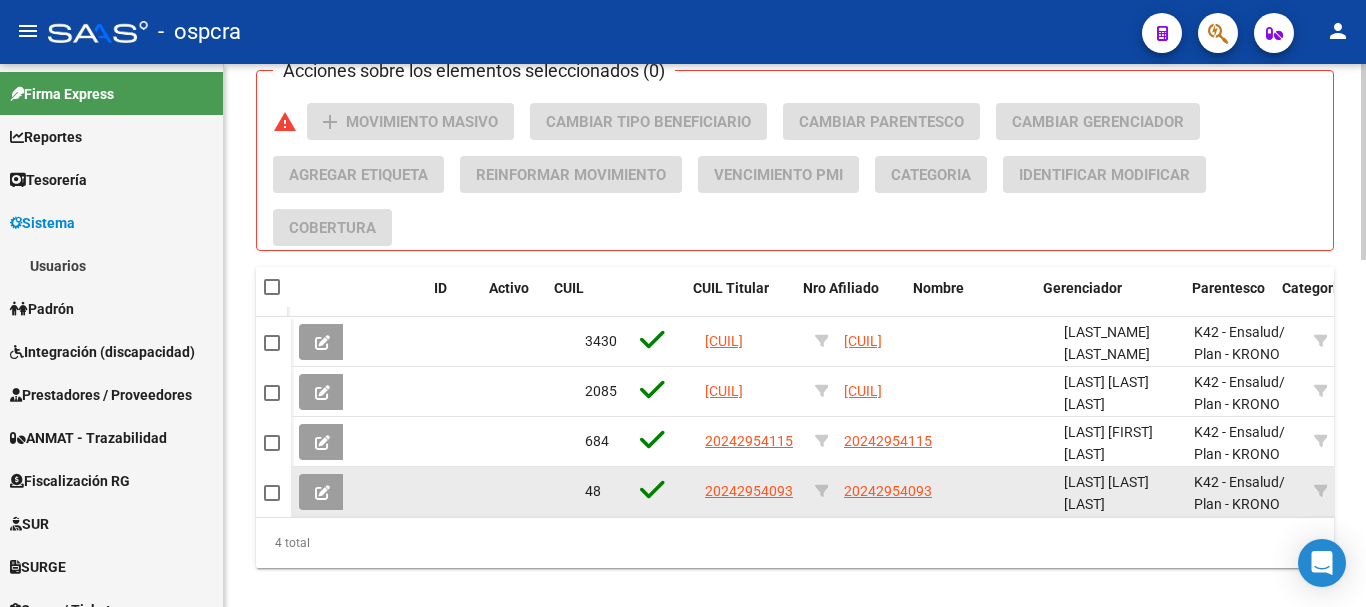 scroll, scrollTop: 960, scrollLeft: 0, axis: vertical 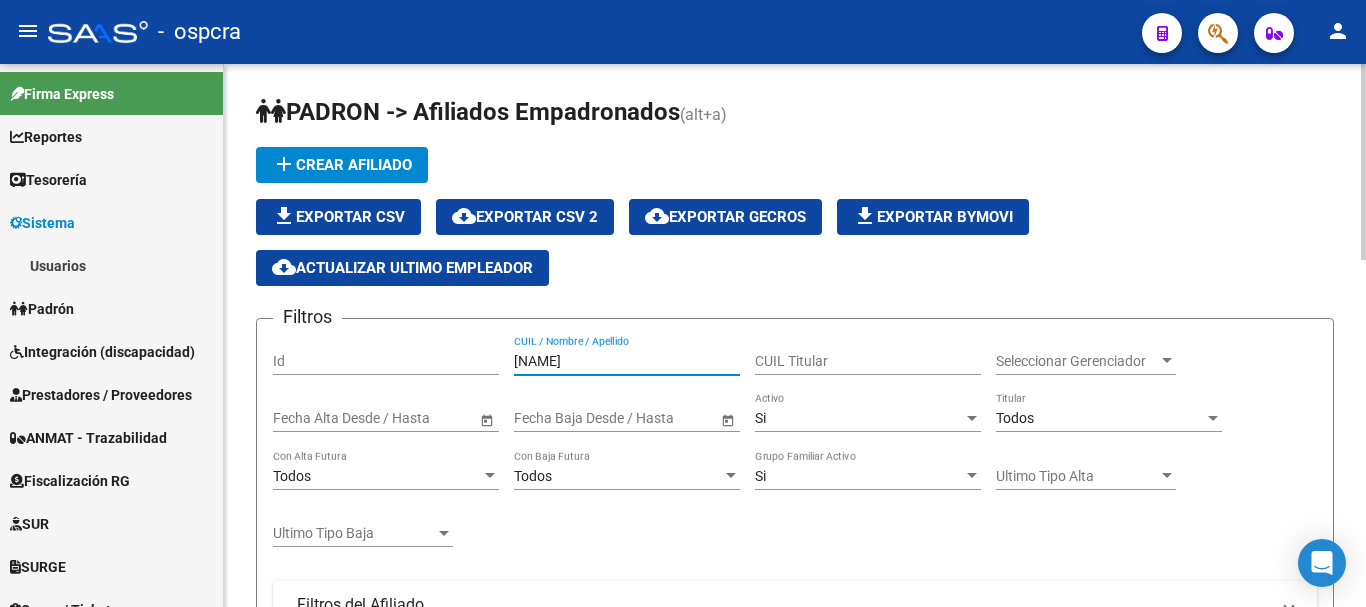 click on "[NAME]" at bounding box center [627, 361] 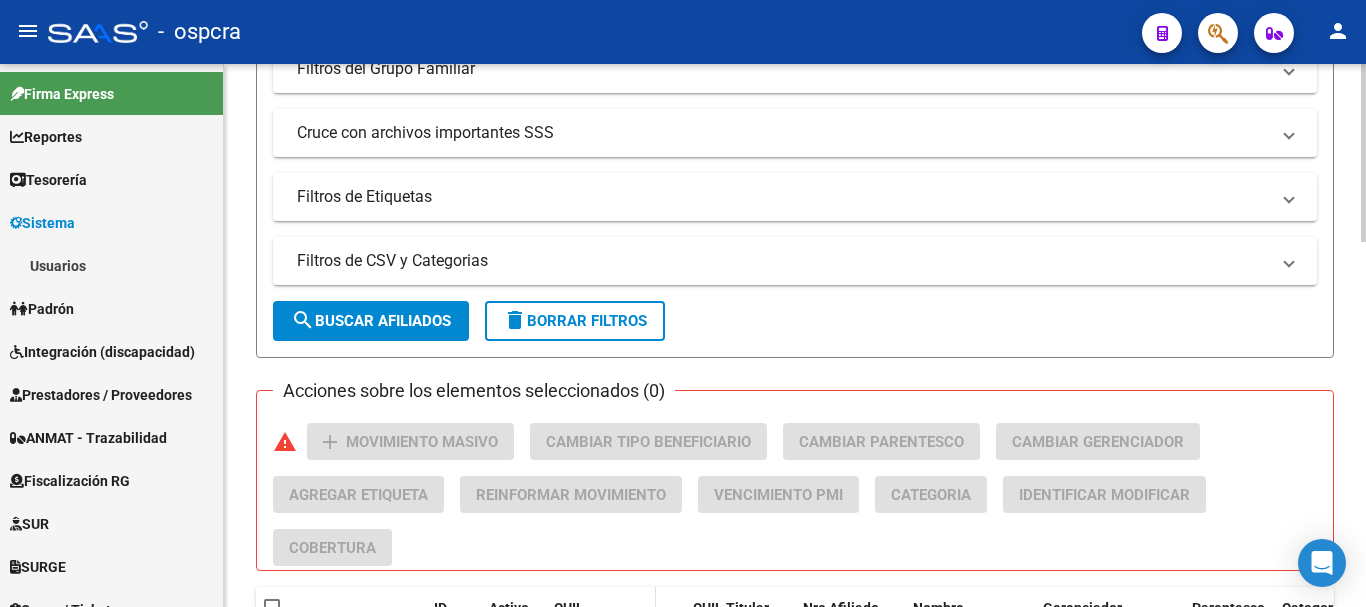 scroll, scrollTop: 1100, scrollLeft: 0, axis: vertical 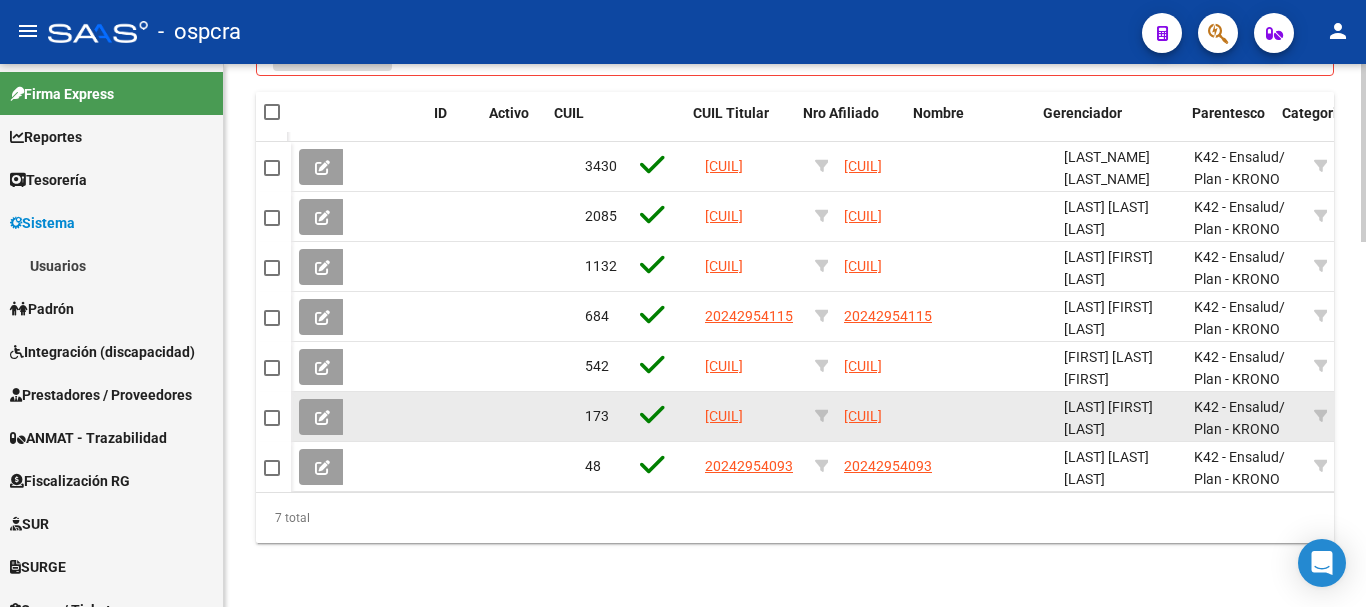 type on "FIGUER" 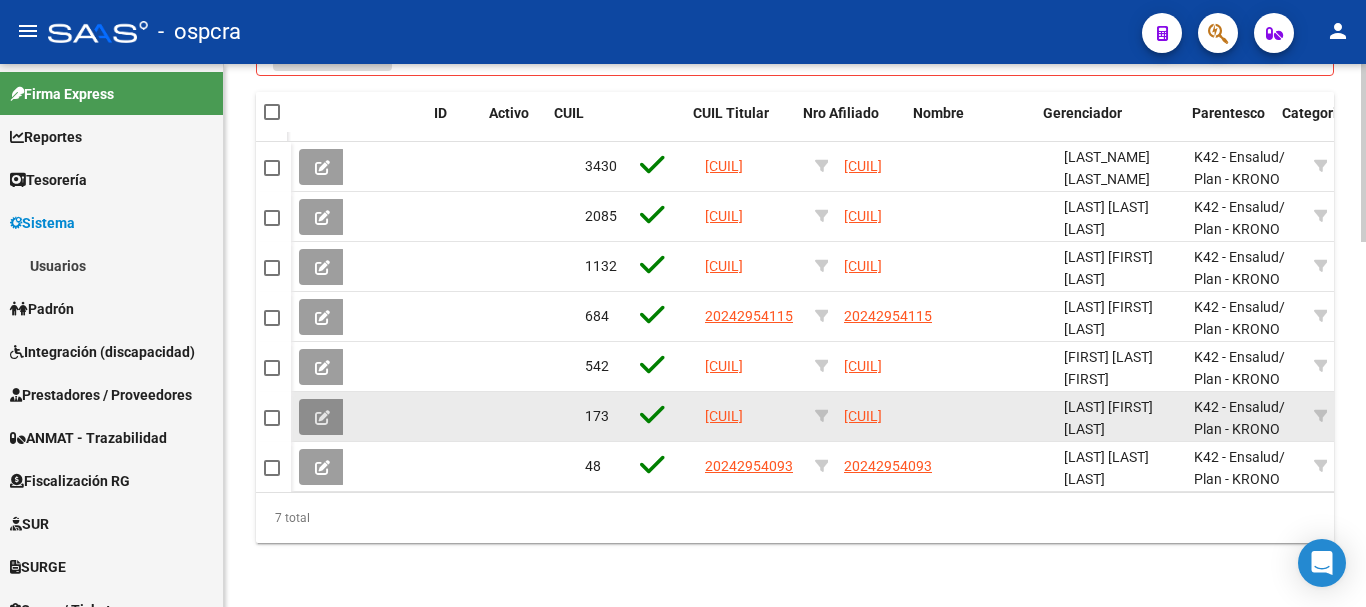 click 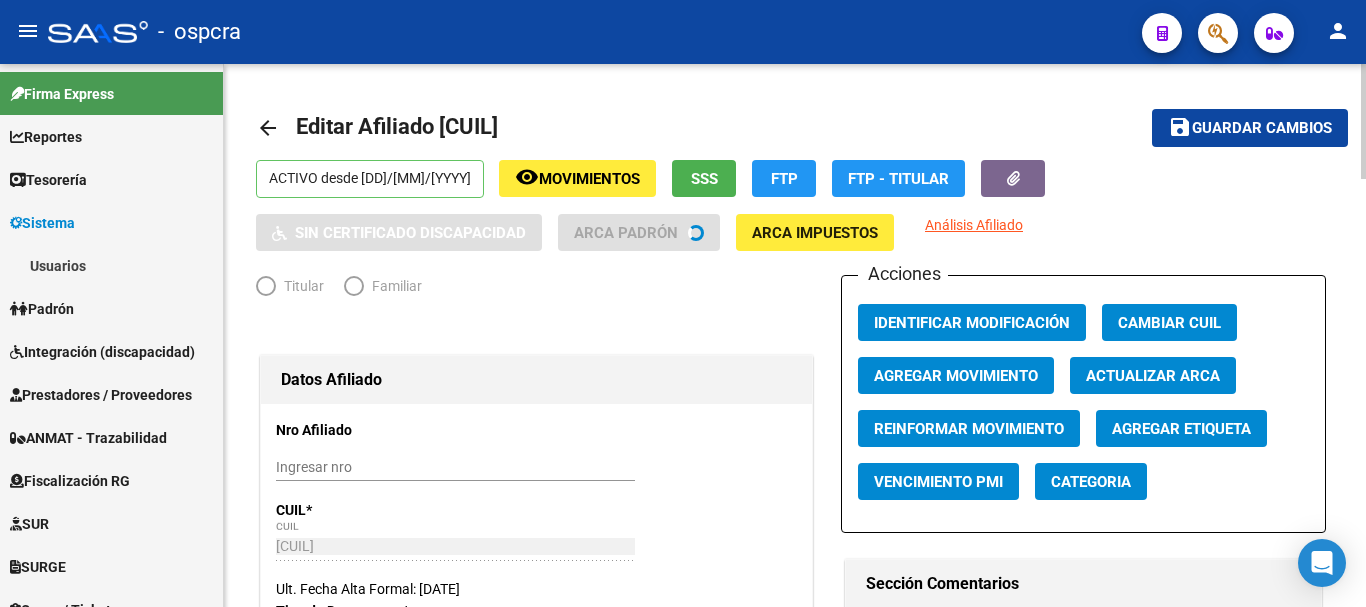 radio on "true" 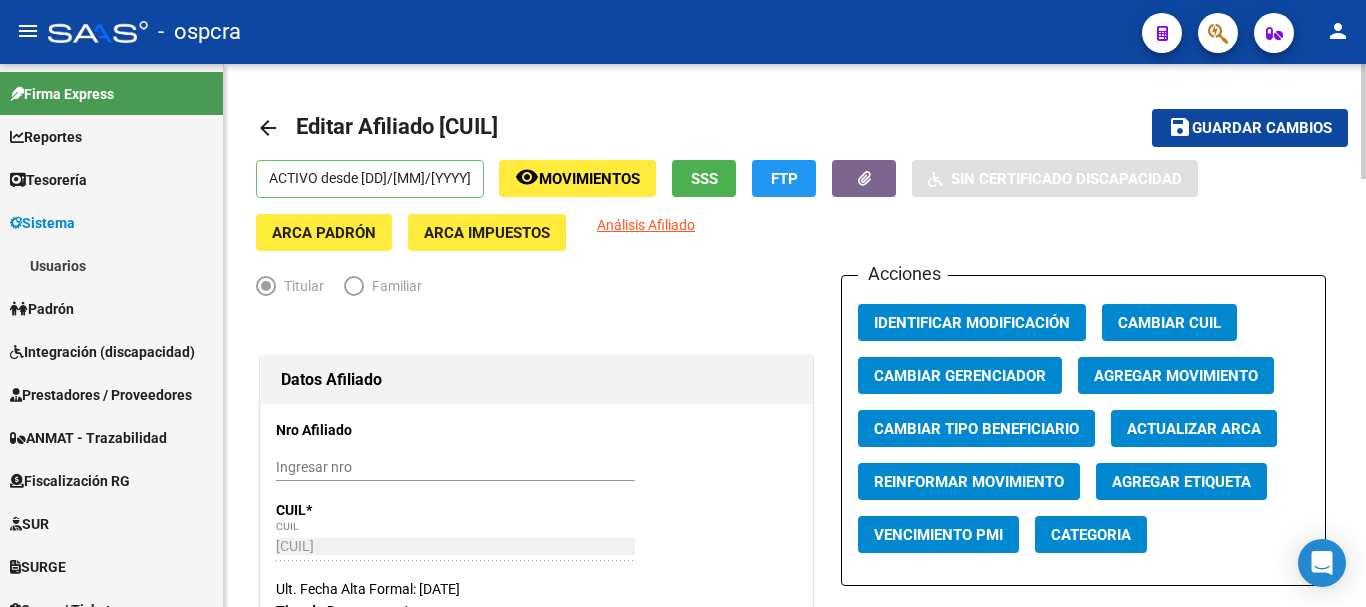 click on "Agregar Etiqueta" 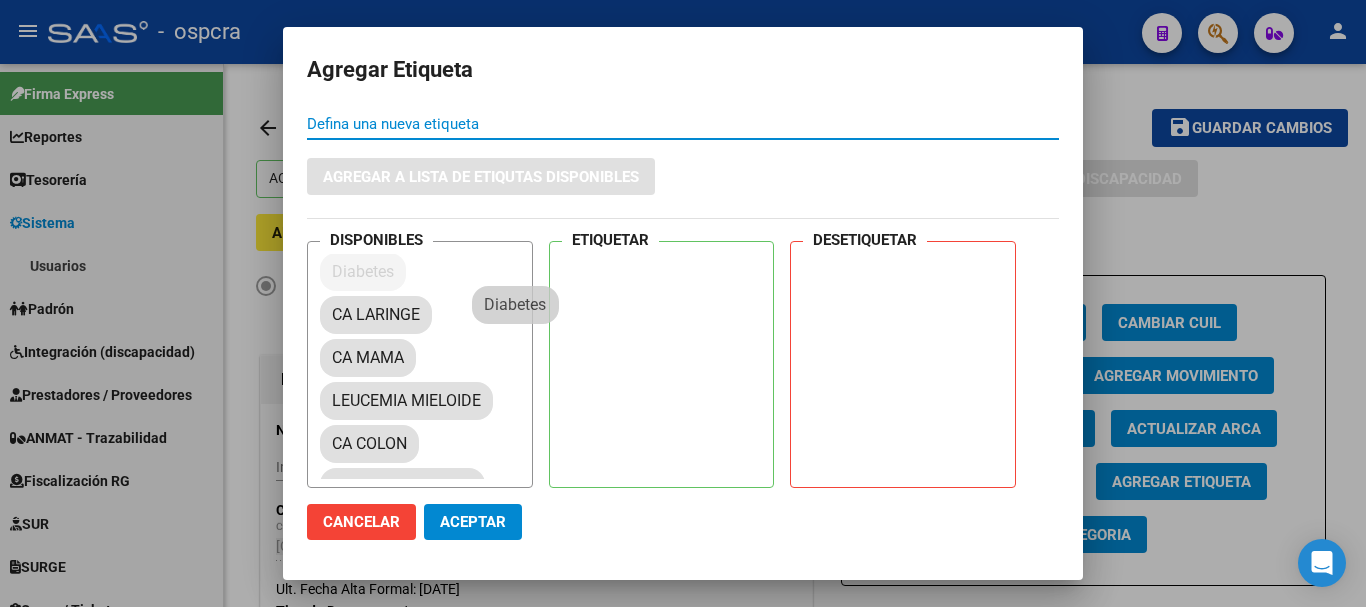 drag, startPoint x: 385, startPoint y: 269, endPoint x: 665, endPoint y: 327, distance: 285.94406 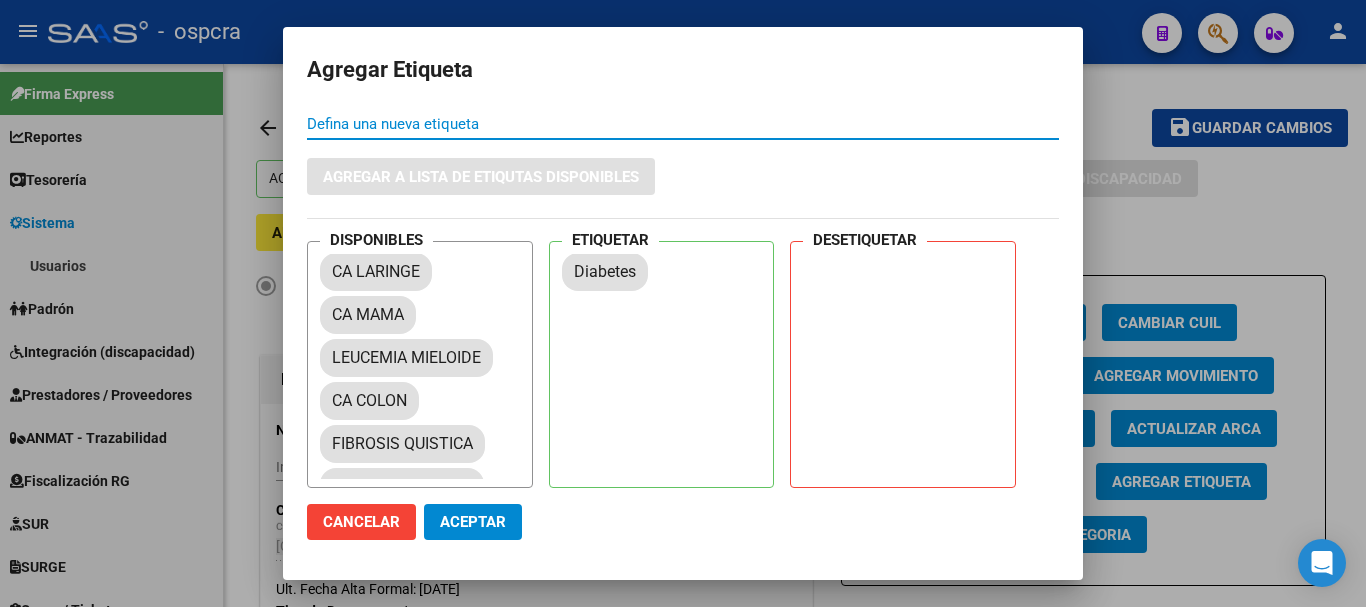 click on "Aceptar" 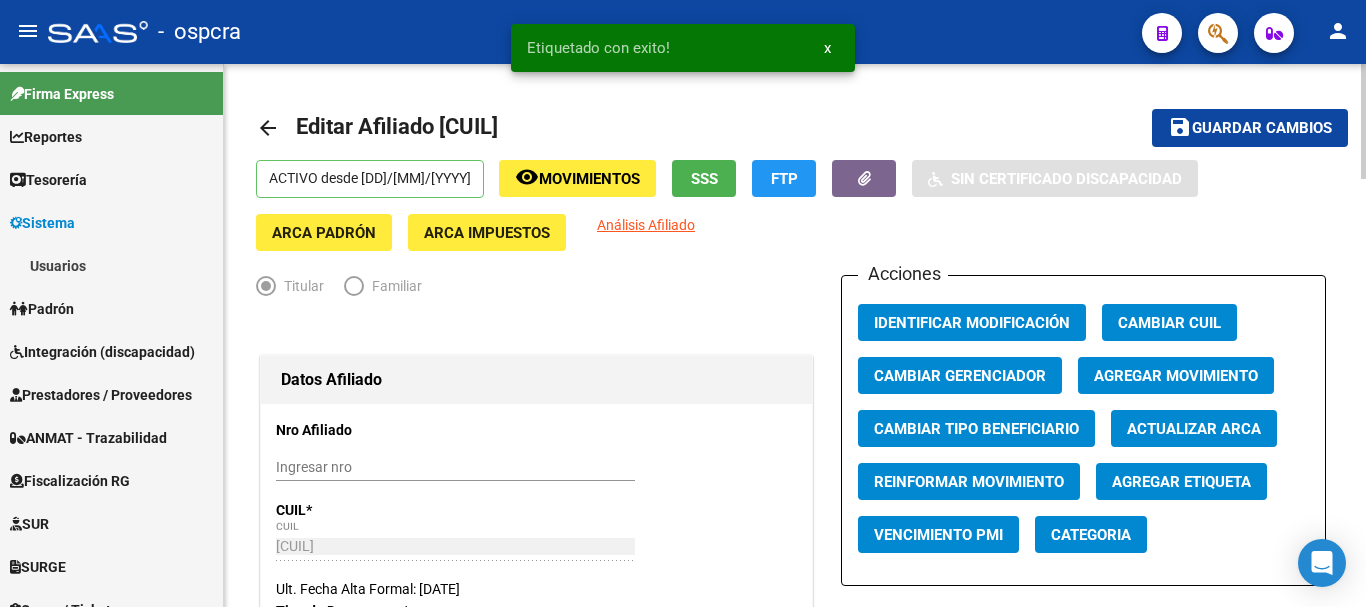 drag, startPoint x: 444, startPoint y: 125, endPoint x: 636, endPoint y: 126, distance: 192.00261 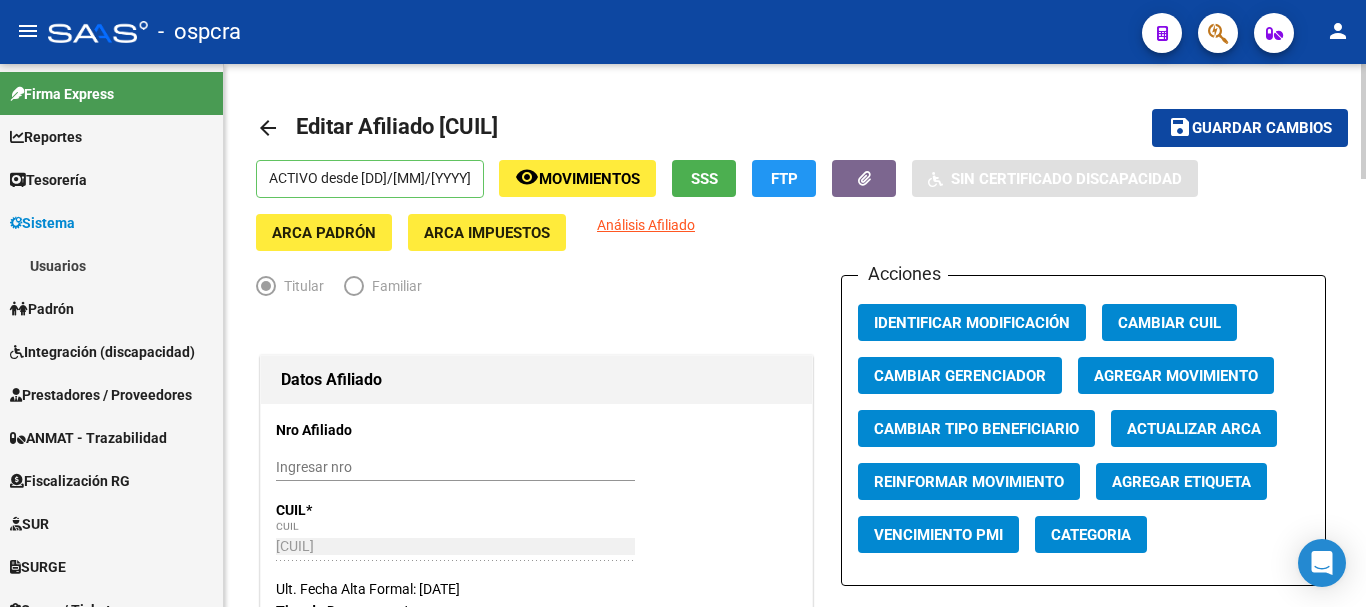 click on "arrow_back" 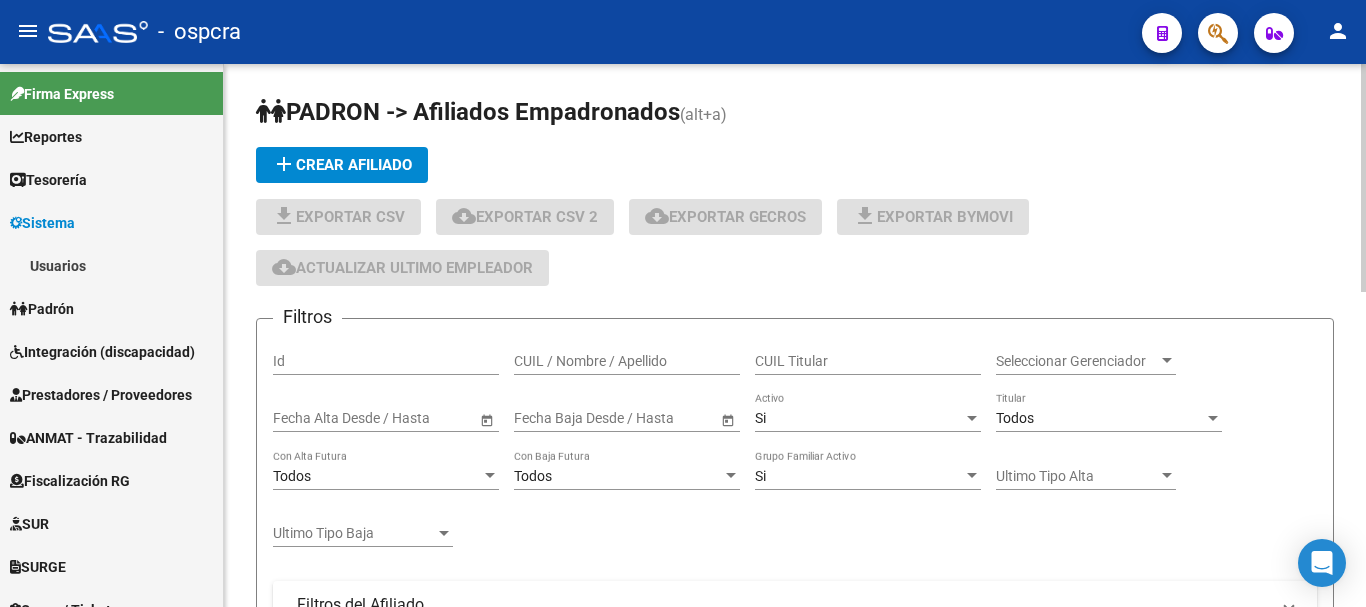 click on "CUIL / Nombre / Apellido" at bounding box center [627, 361] 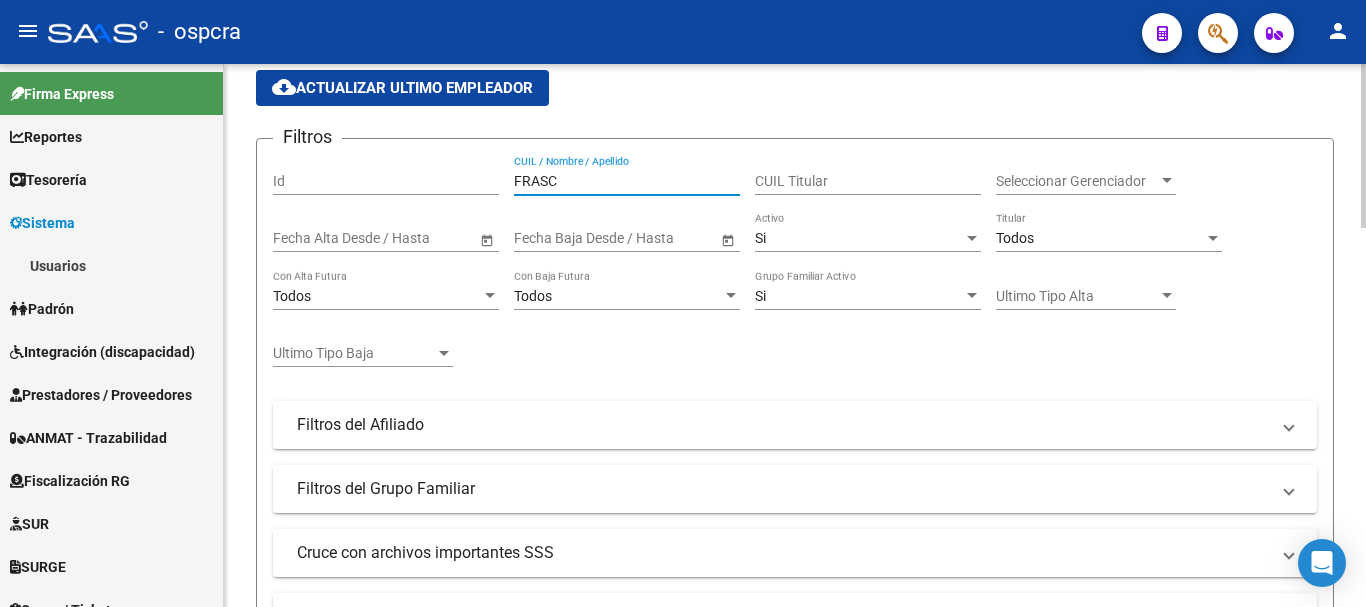 scroll, scrollTop: 400, scrollLeft: 0, axis: vertical 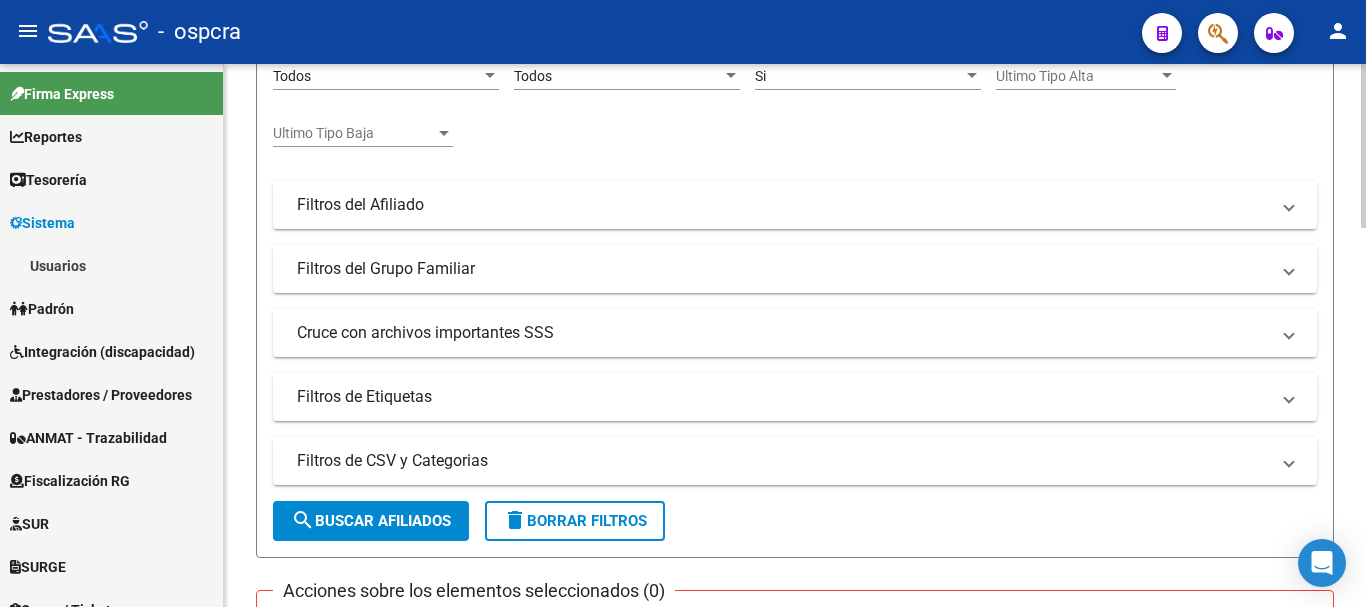 type on "FRASC" 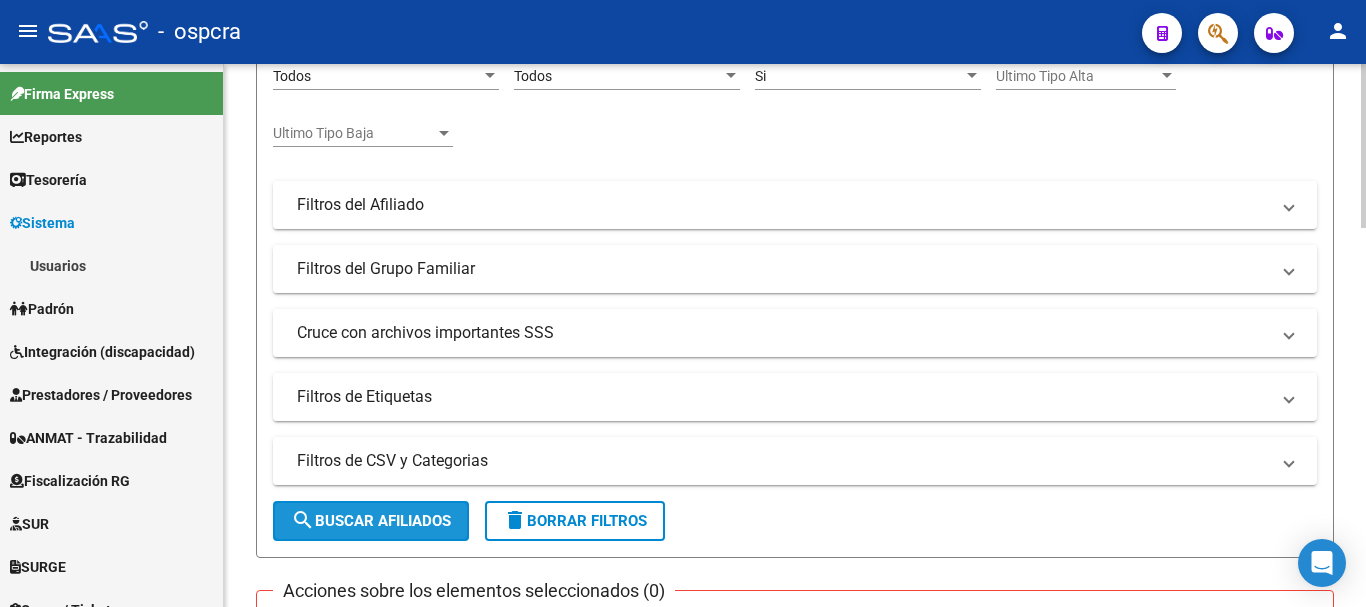 click on "search  Buscar Afiliados" 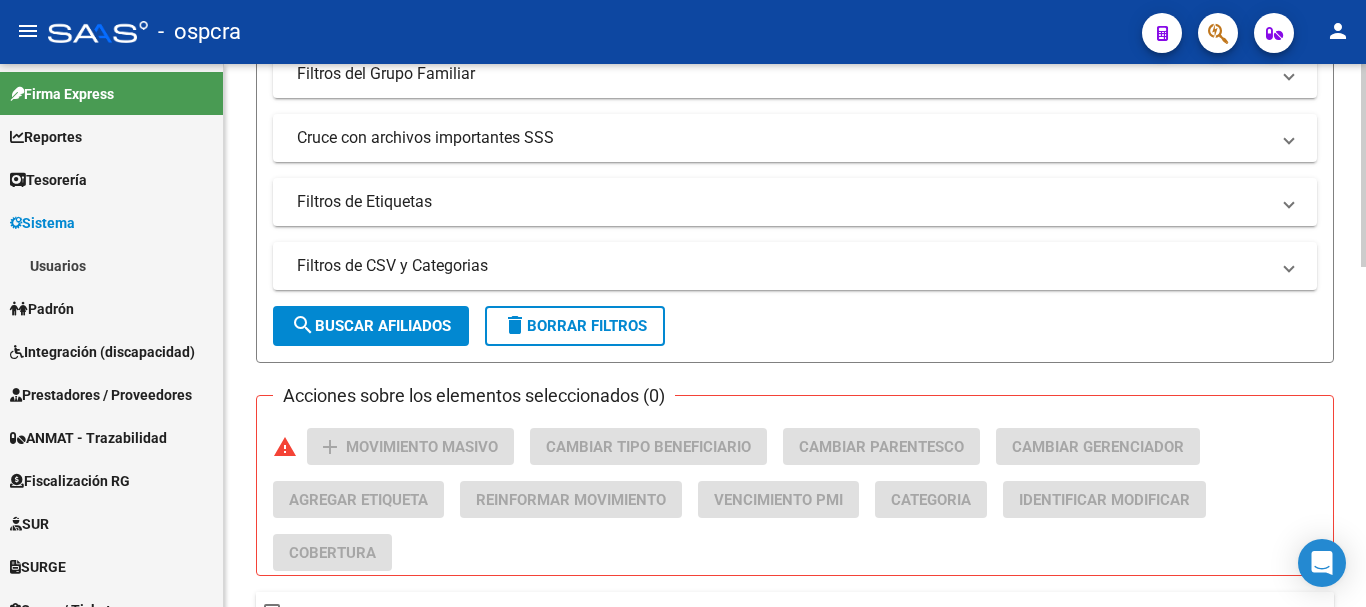 scroll, scrollTop: 910, scrollLeft: 0, axis: vertical 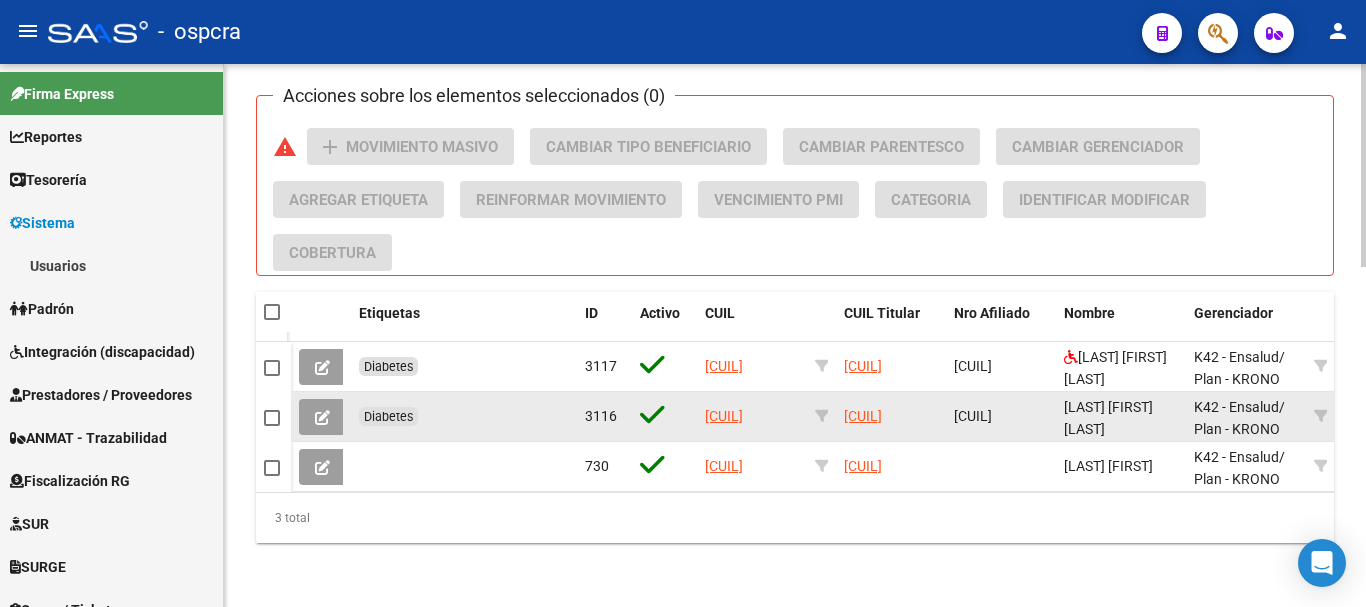click 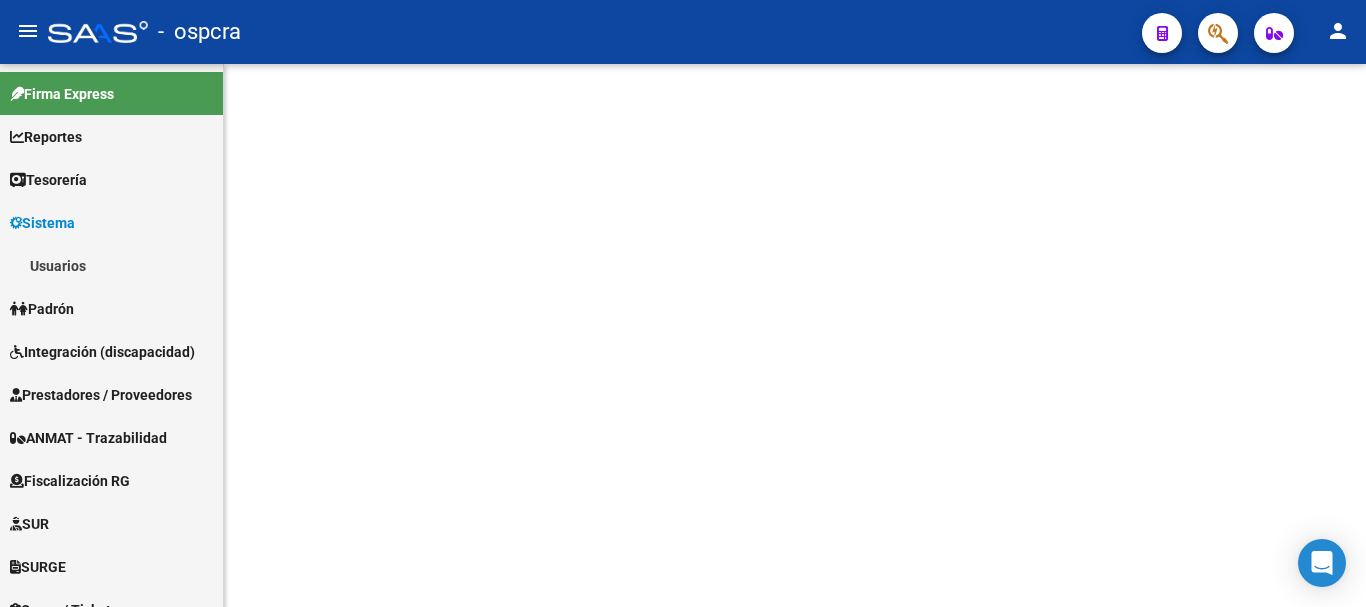 scroll, scrollTop: 0, scrollLeft: 0, axis: both 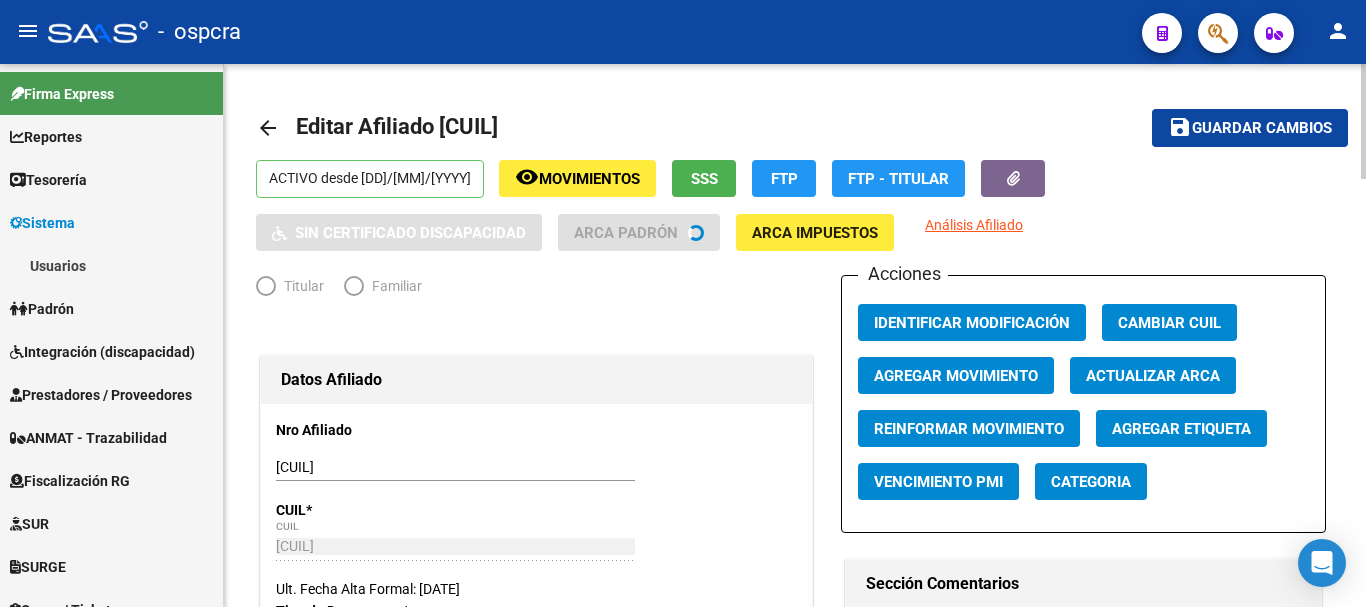 radio on "true" 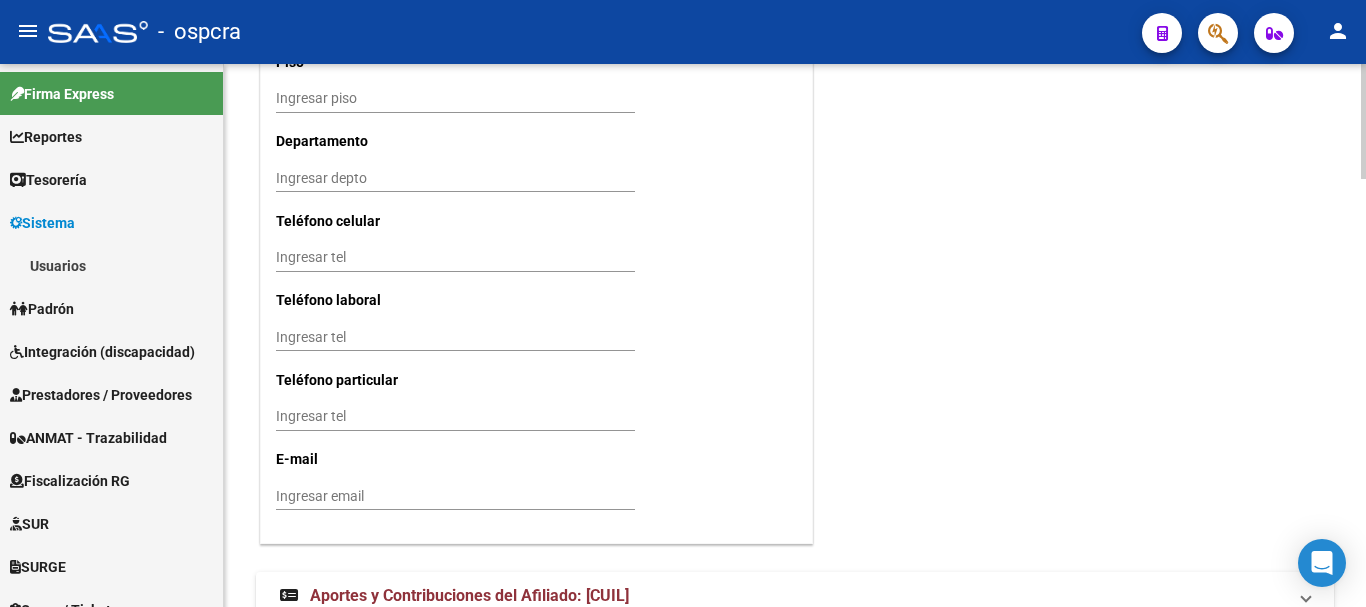 scroll, scrollTop: 2031, scrollLeft: 0, axis: vertical 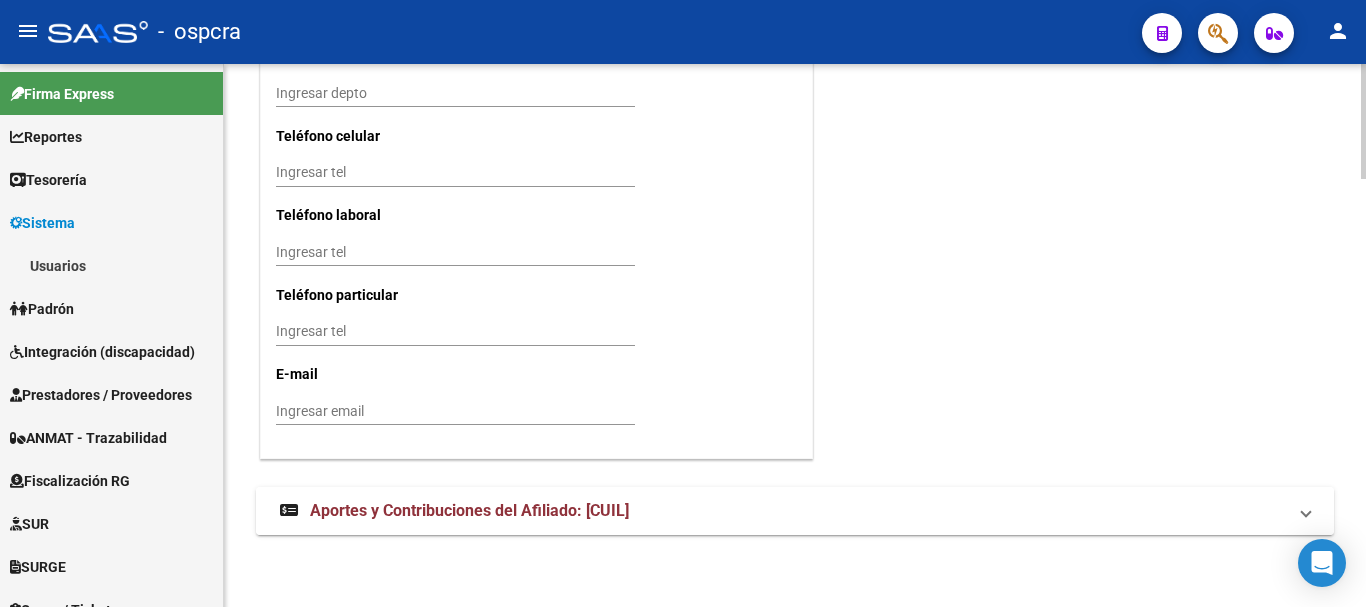 click on "Aportes y Contribuciones del Afiliado: [CUIL]" at bounding box center (469, 510) 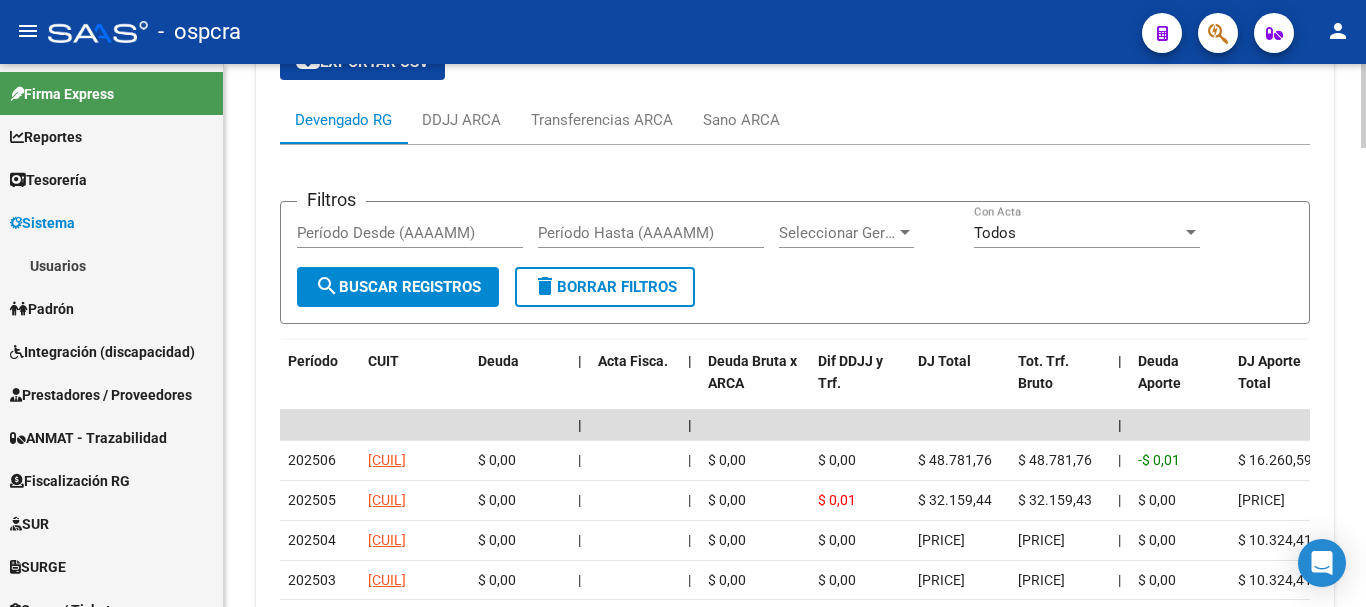 scroll, scrollTop: 2600, scrollLeft: 0, axis: vertical 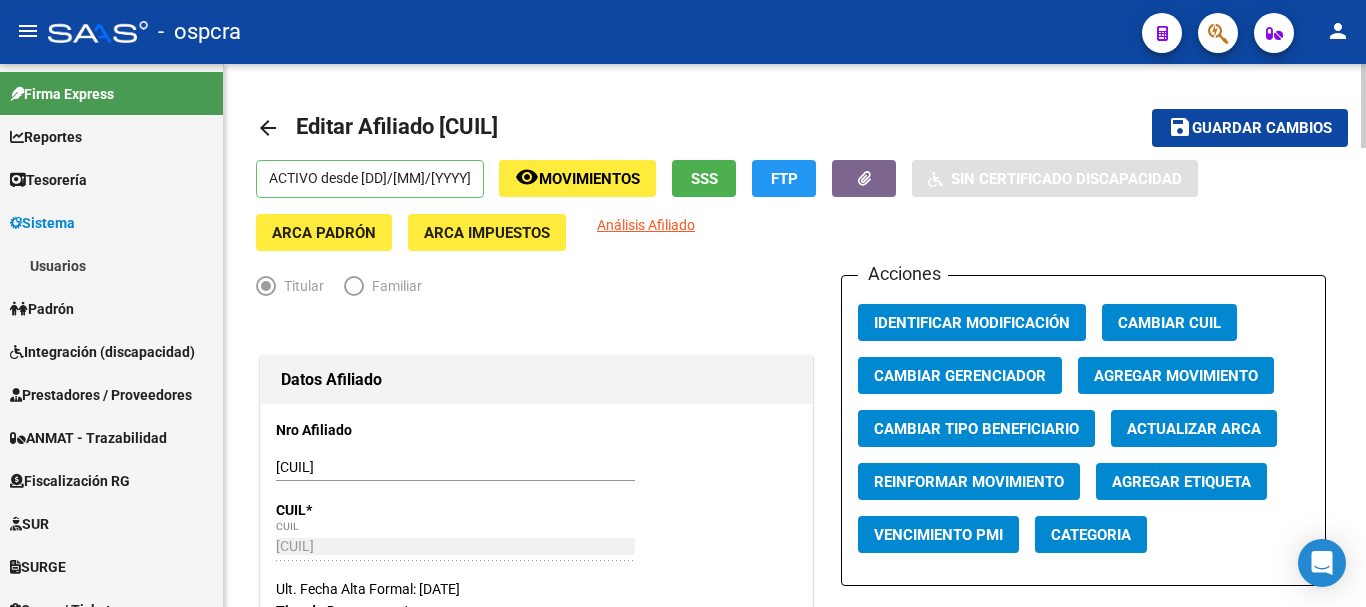 click on "arrow_back" 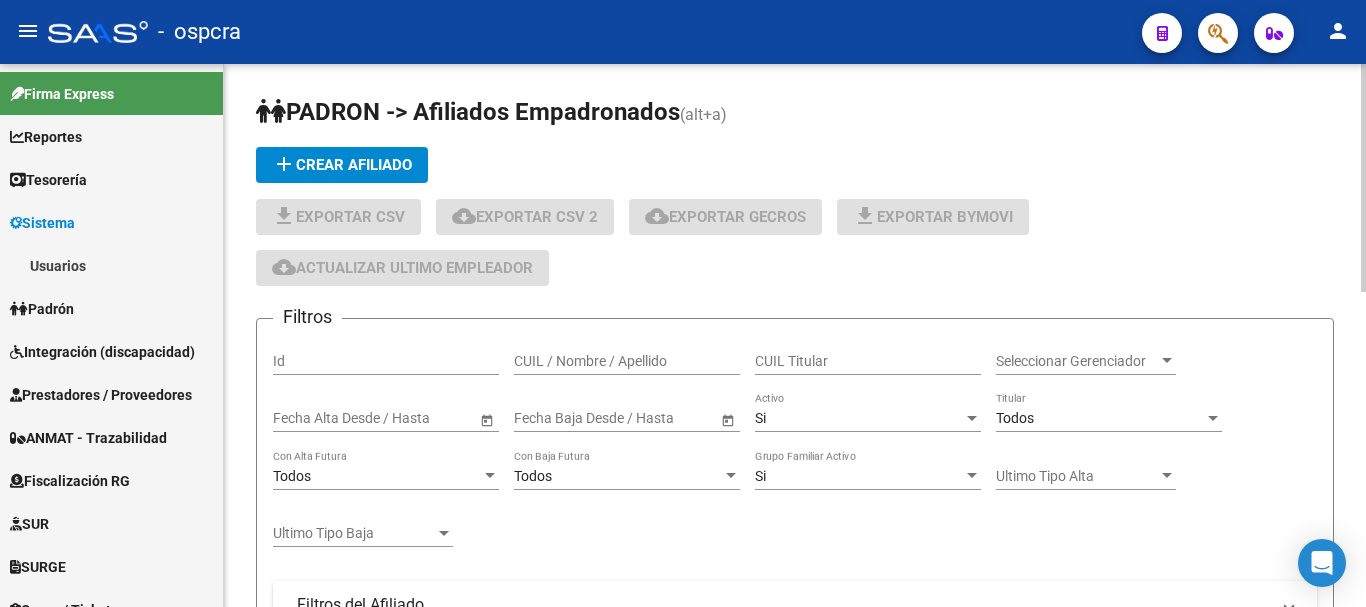 click on "CUIL / Nombre / Apellido" at bounding box center [627, 361] 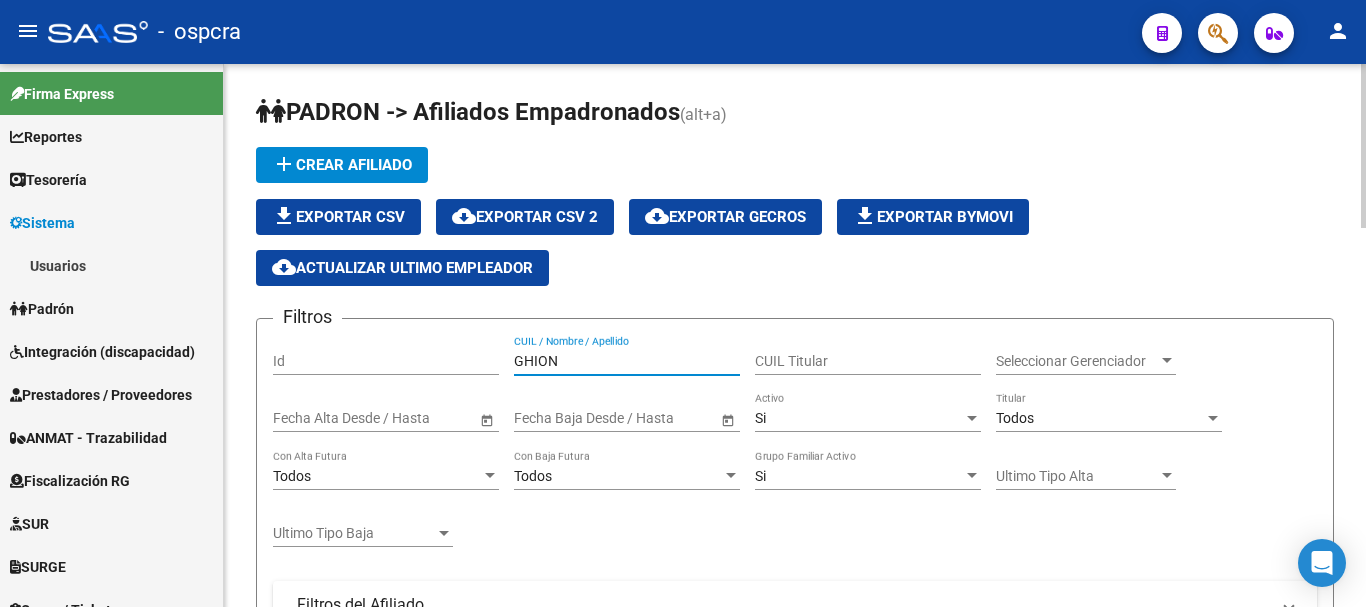 scroll, scrollTop: 500, scrollLeft: 0, axis: vertical 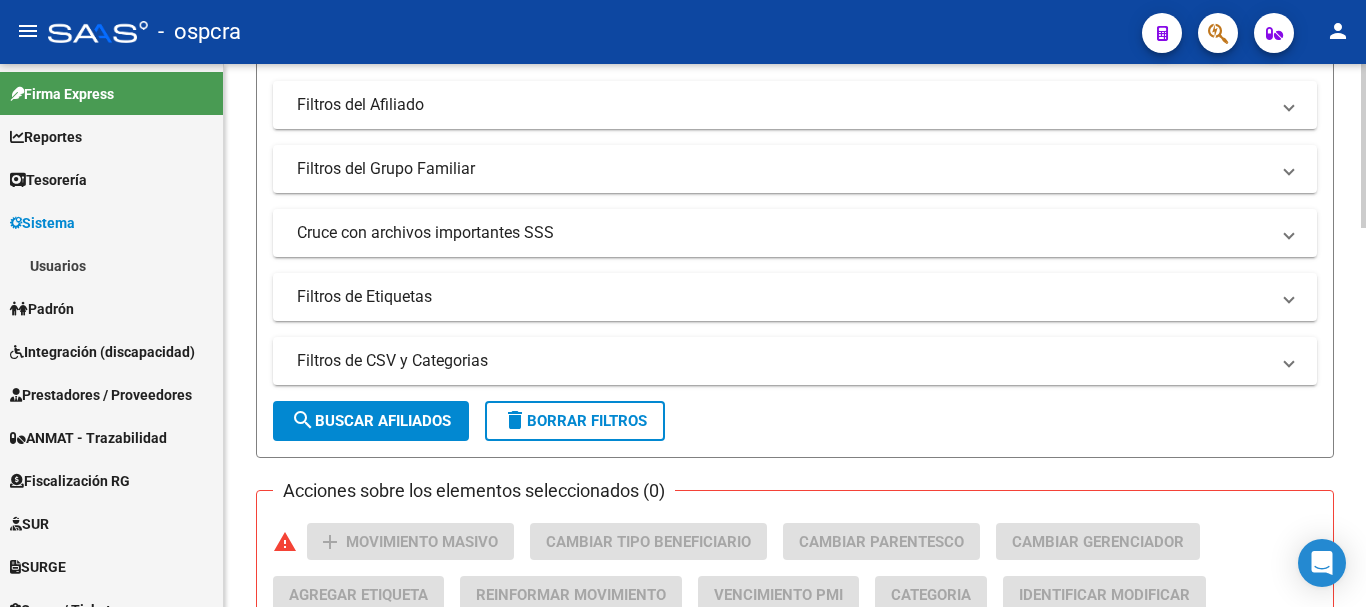 type on "GHION" 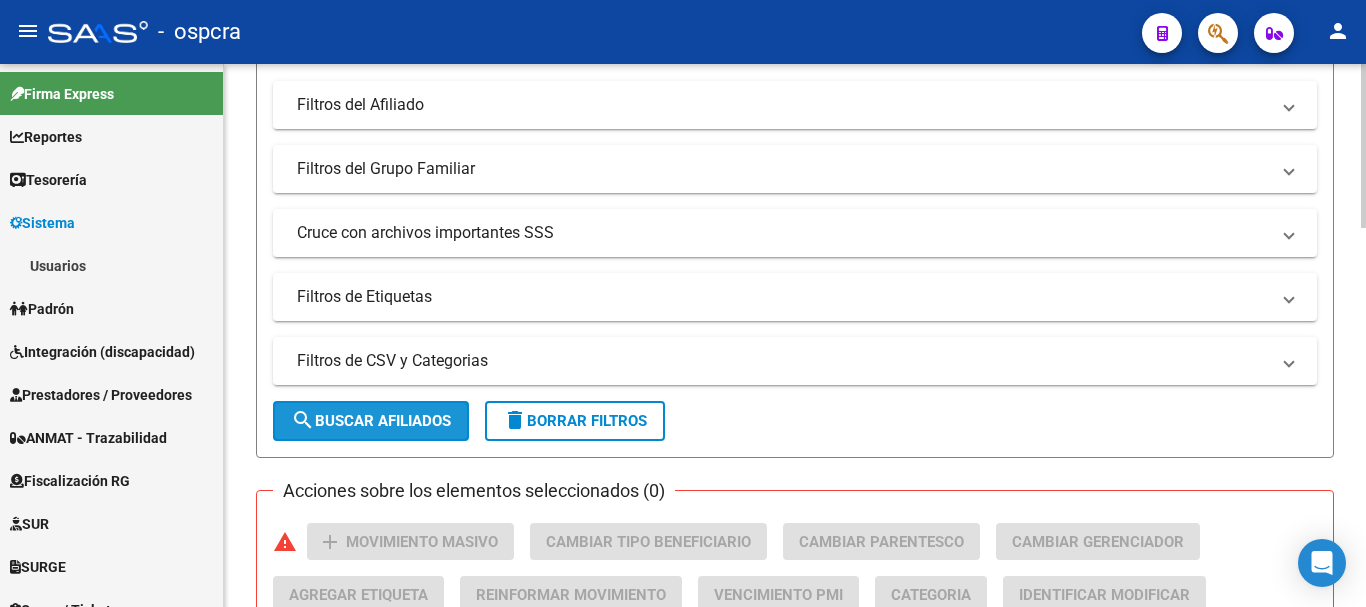 click on "search  Buscar Afiliados" 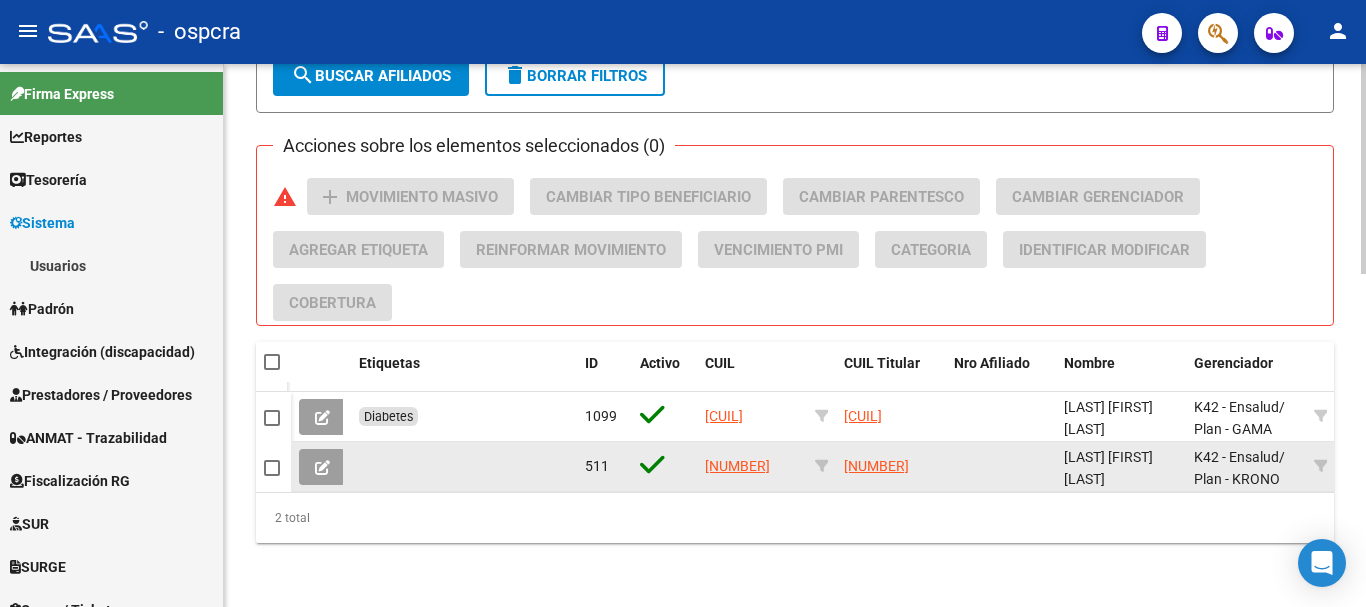 scroll, scrollTop: 860, scrollLeft: 0, axis: vertical 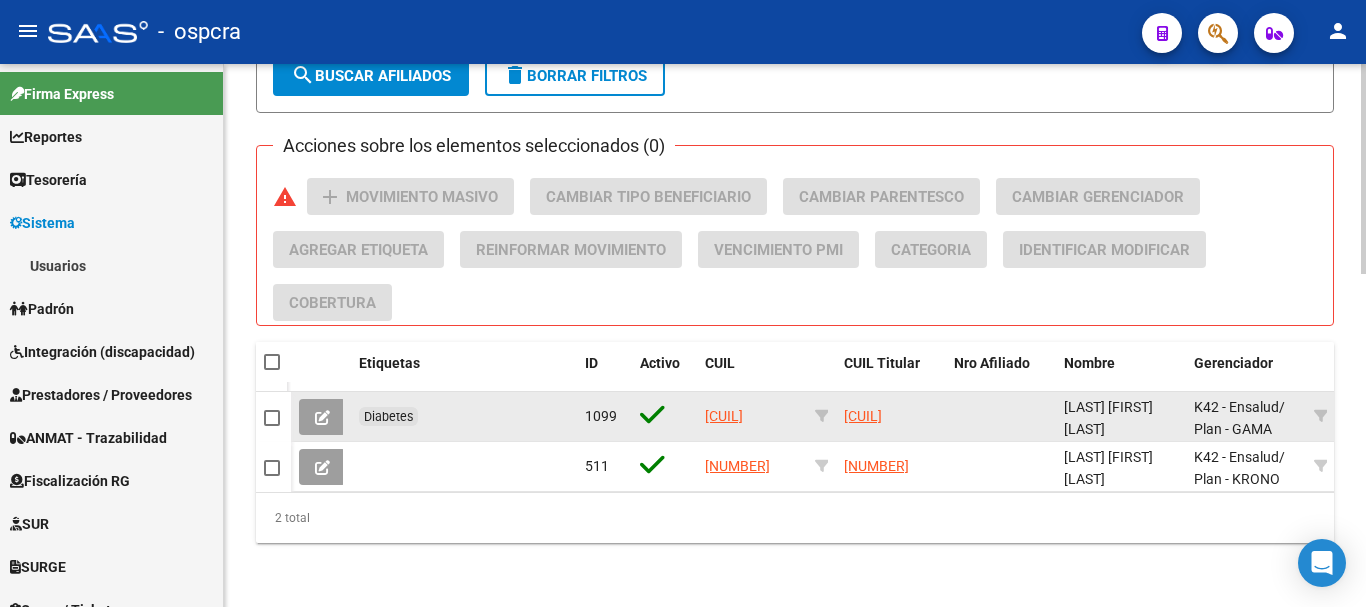 click 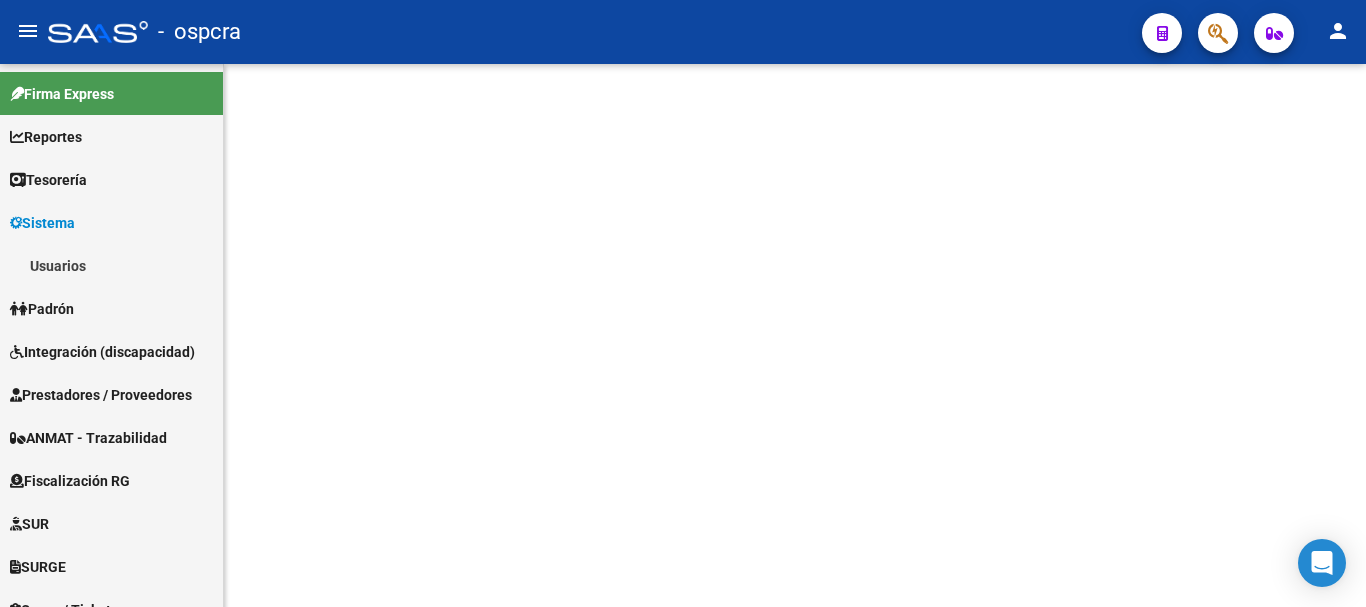 scroll, scrollTop: 0, scrollLeft: 0, axis: both 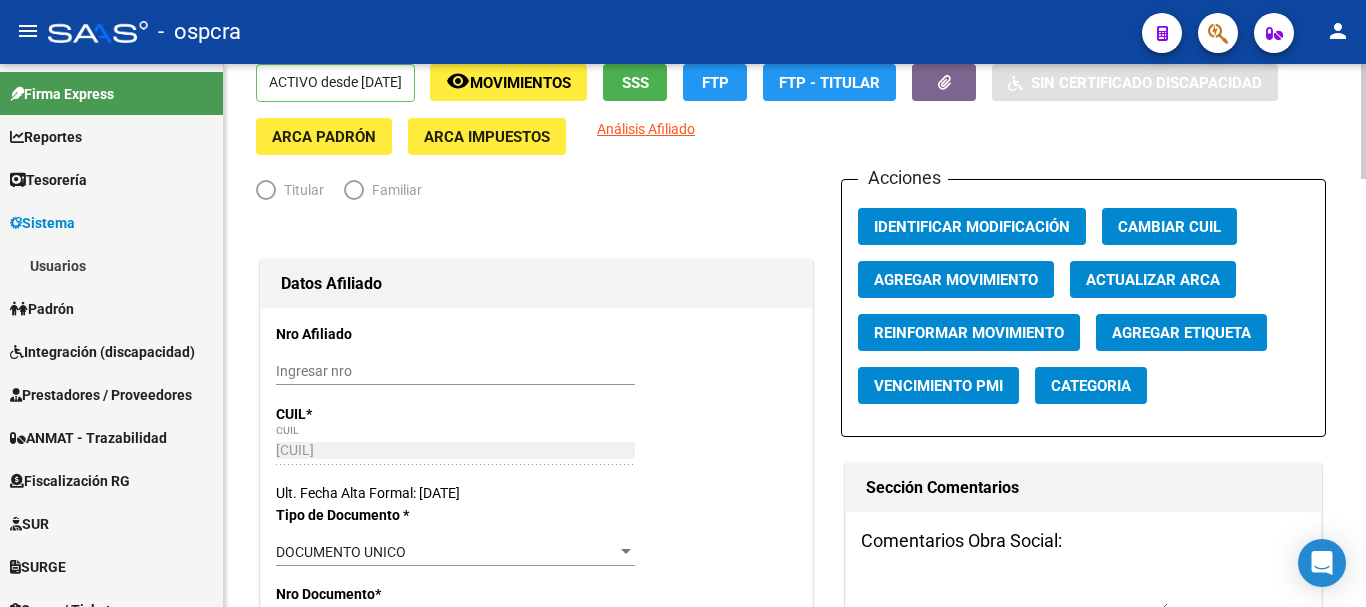 radio on "true" 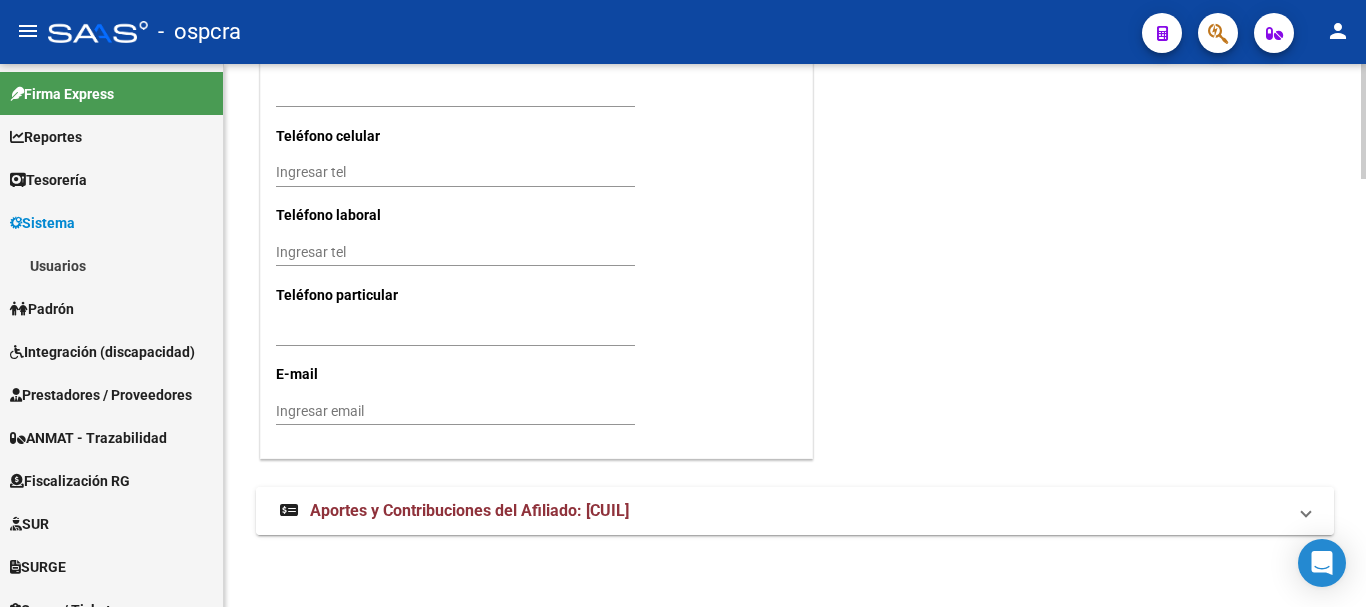 click on "Aportes y Contribuciones del Afiliado: [CUIL]" at bounding box center (795, 511) 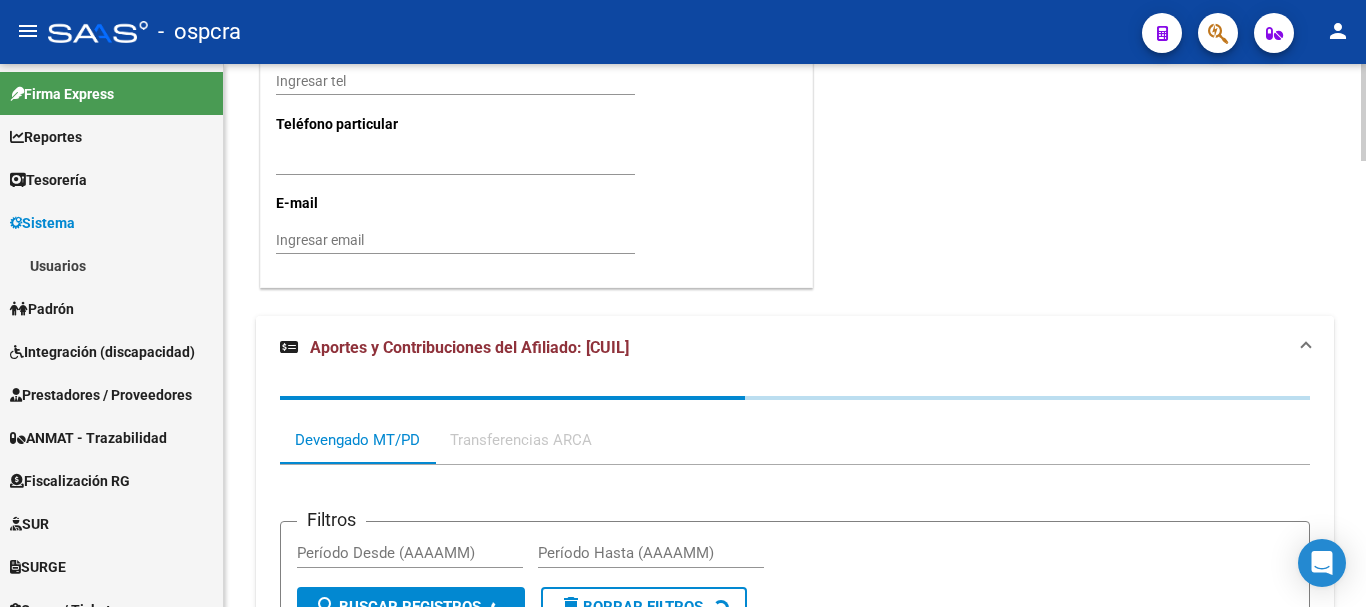 scroll, scrollTop: 2499, scrollLeft: 0, axis: vertical 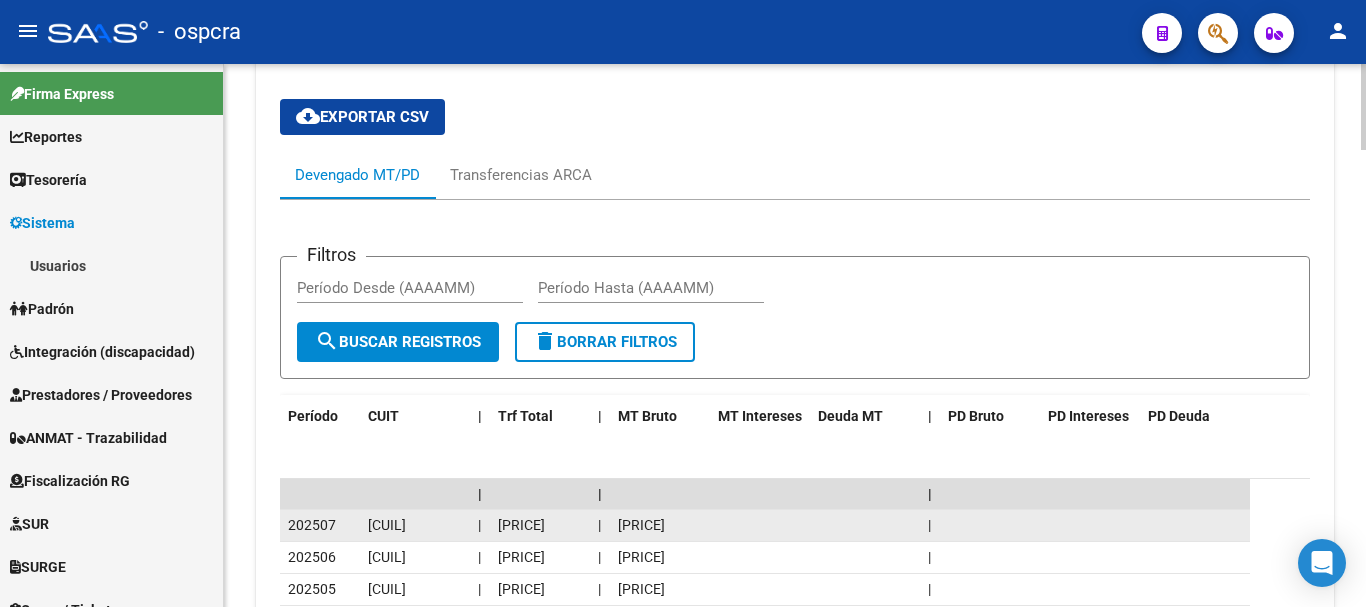 click on "202507" 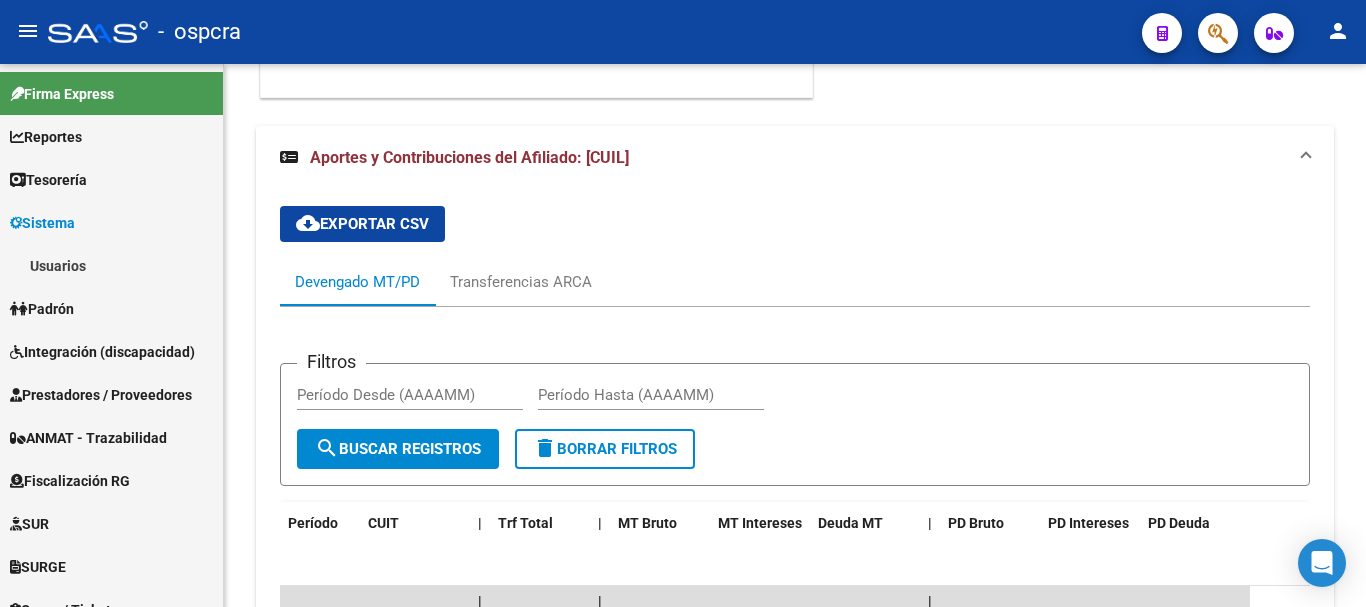 scroll, scrollTop: 2099, scrollLeft: 0, axis: vertical 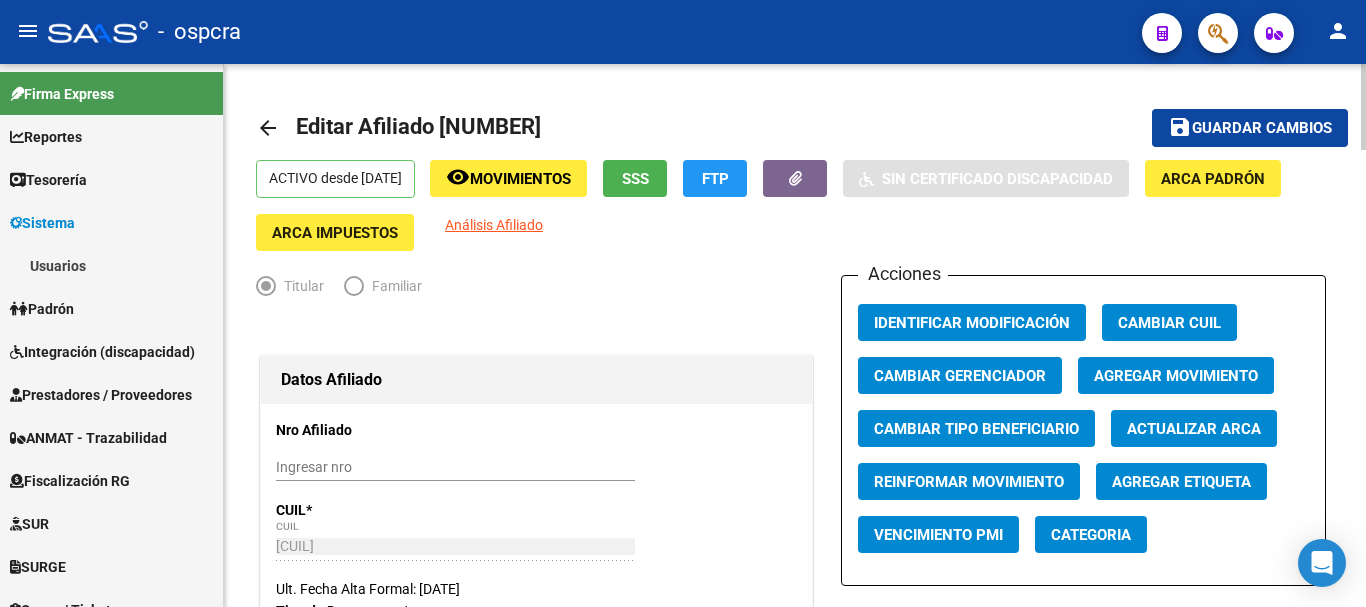 click on "arrow_back" 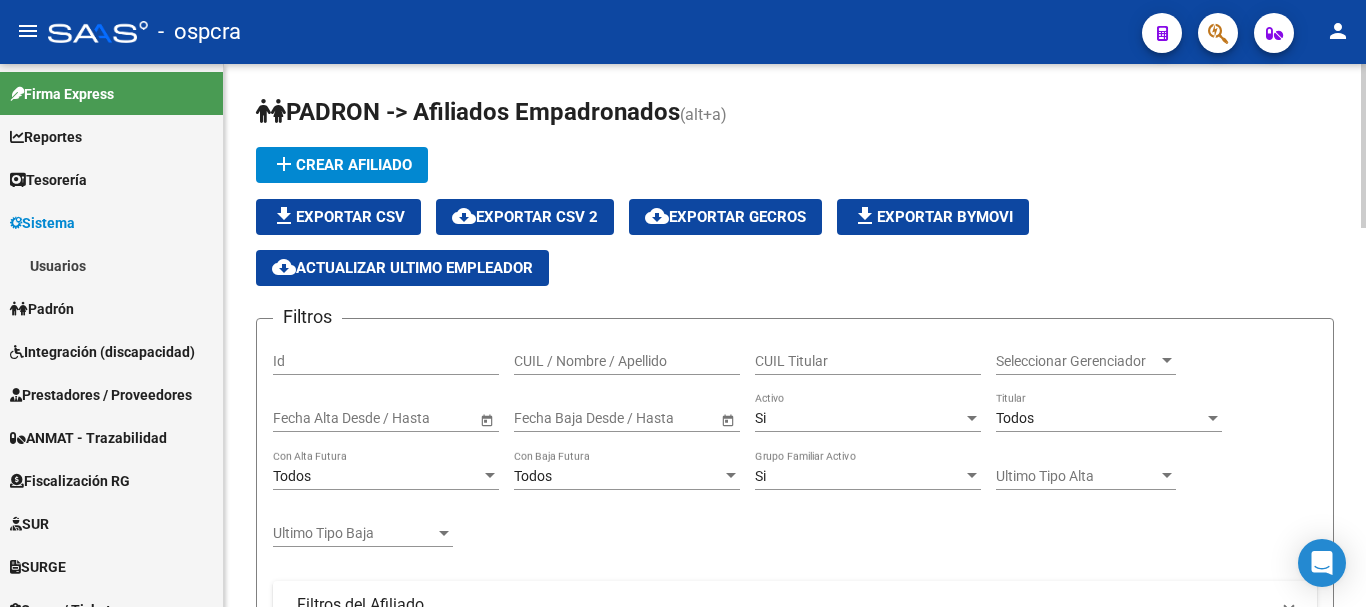 click on "CUIL / Nombre / Apellido" at bounding box center [627, 361] 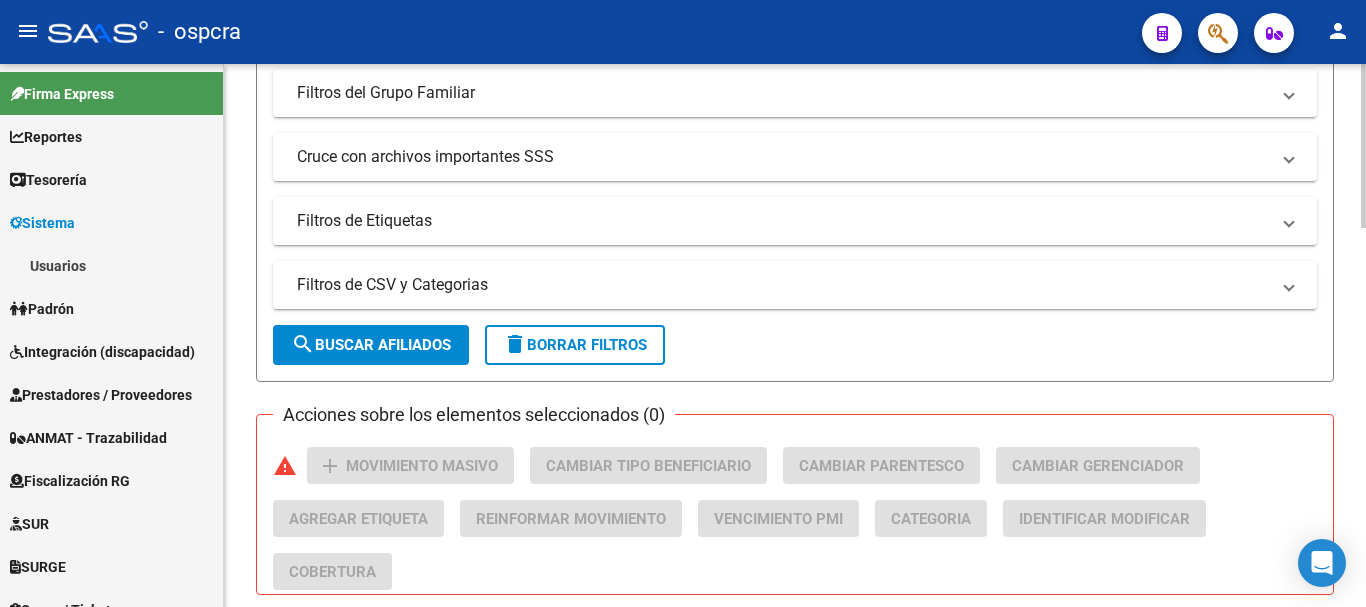 scroll, scrollTop: 600, scrollLeft: 0, axis: vertical 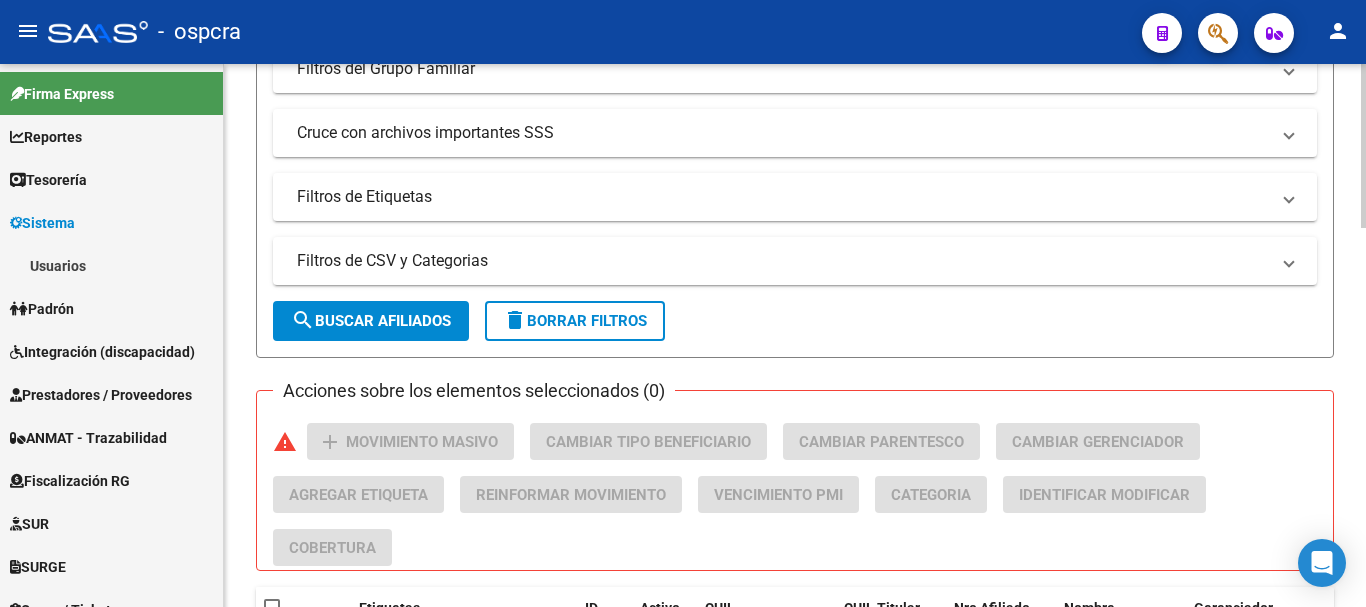 type on "MORENO" 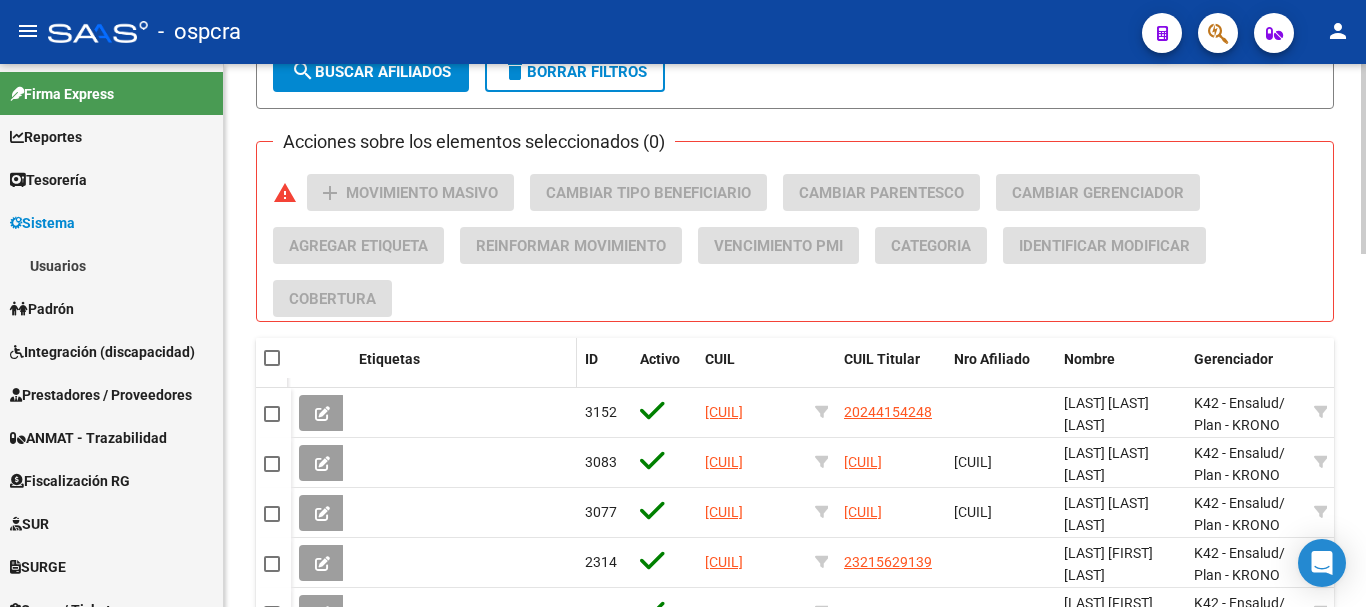 scroll, scrollTop: 900, scrollLeft: 0, axis: vertical 